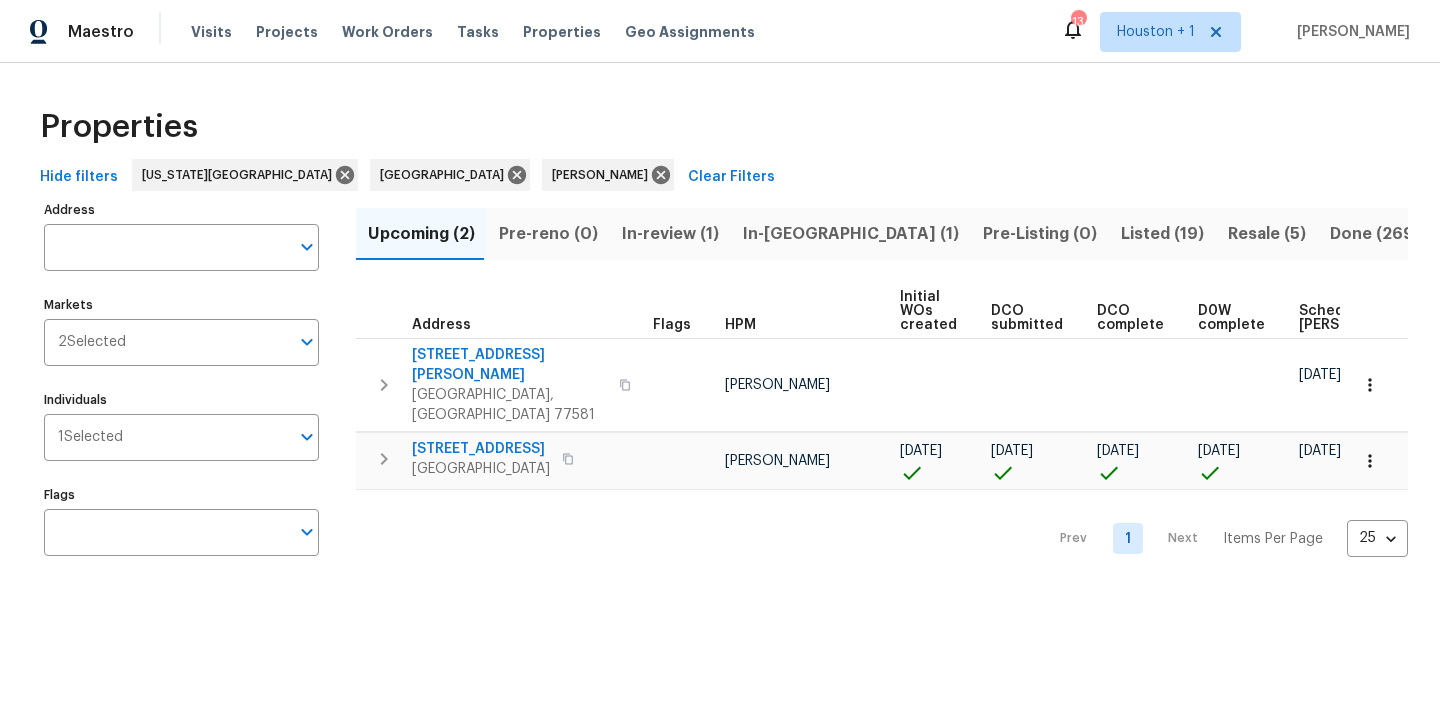 scroll, scrollTop: 0, scrollLeft: 0, axis: both 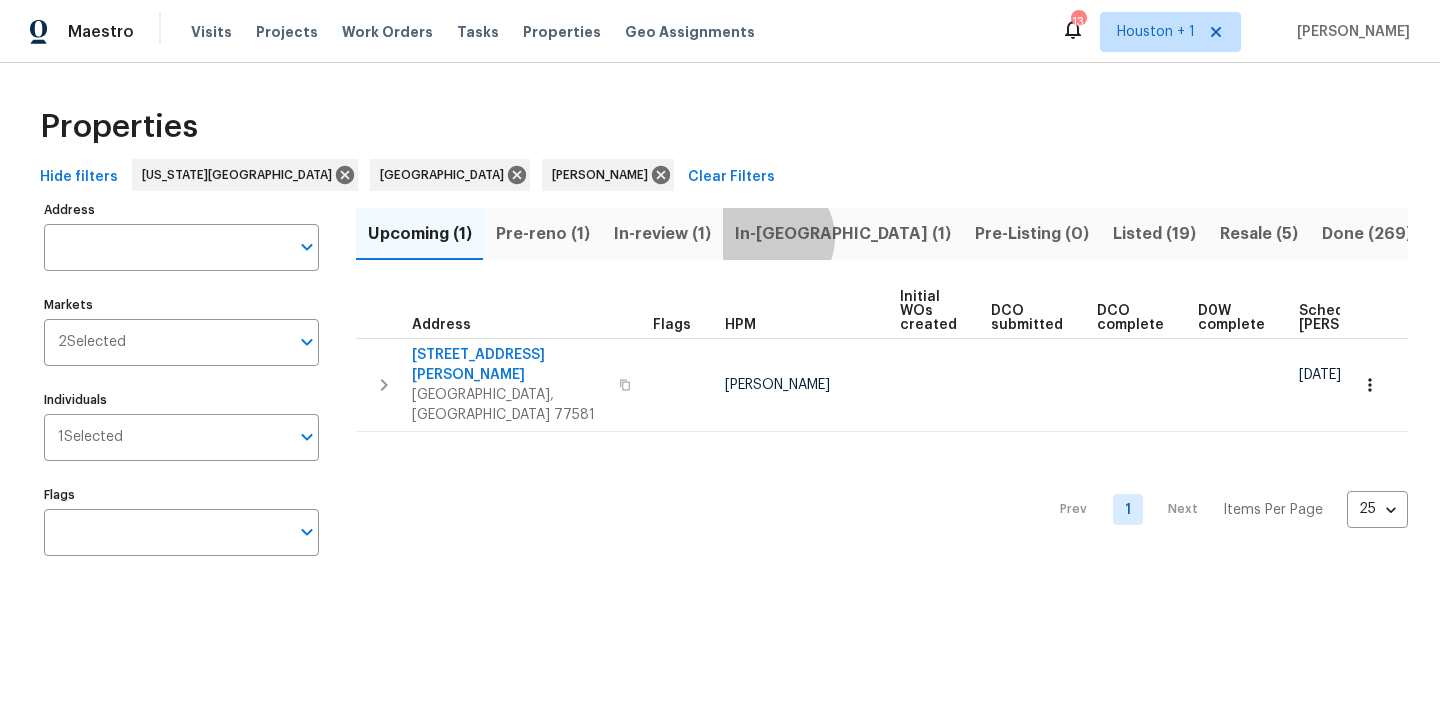 click on "In-[GEOGRAPHIC_DATA] (1)" at bounding box center [843, 234] 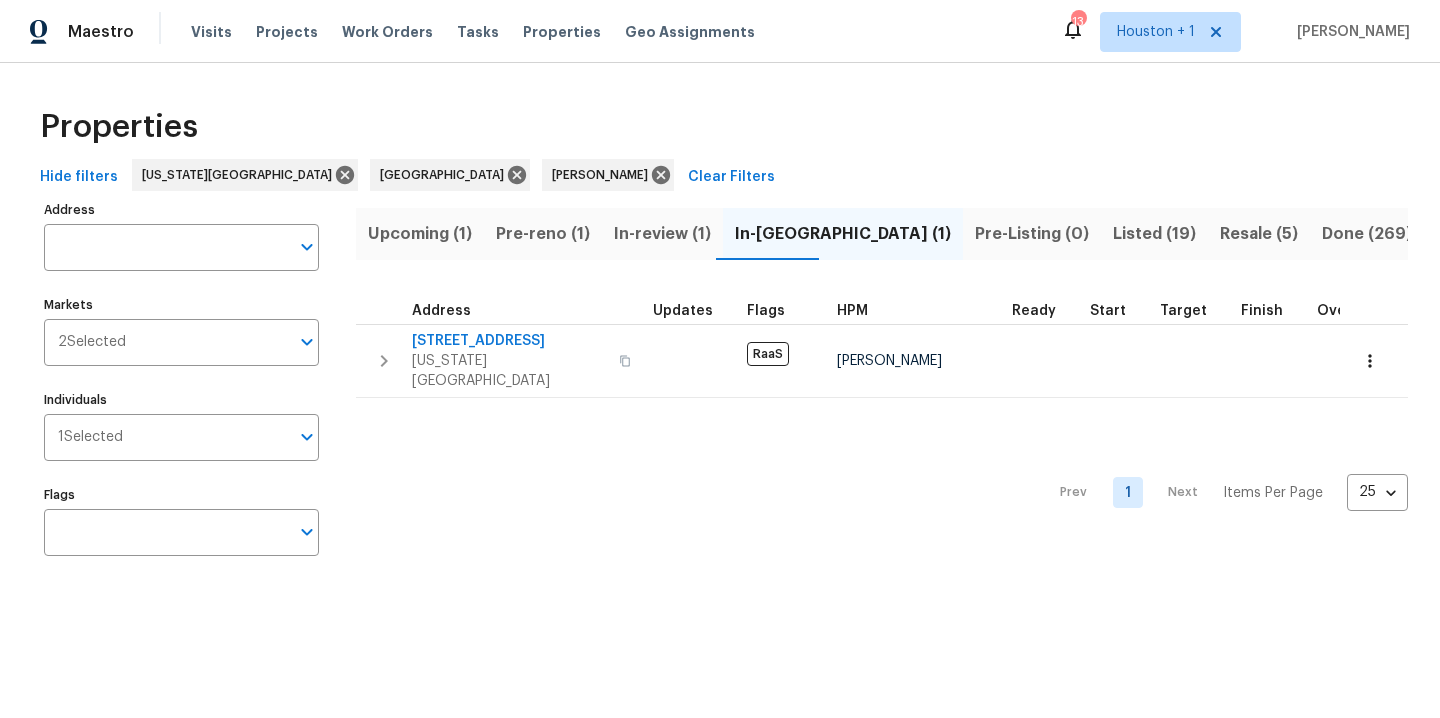 click on "Pre-reno (1)" at bounding box center (543, 234) 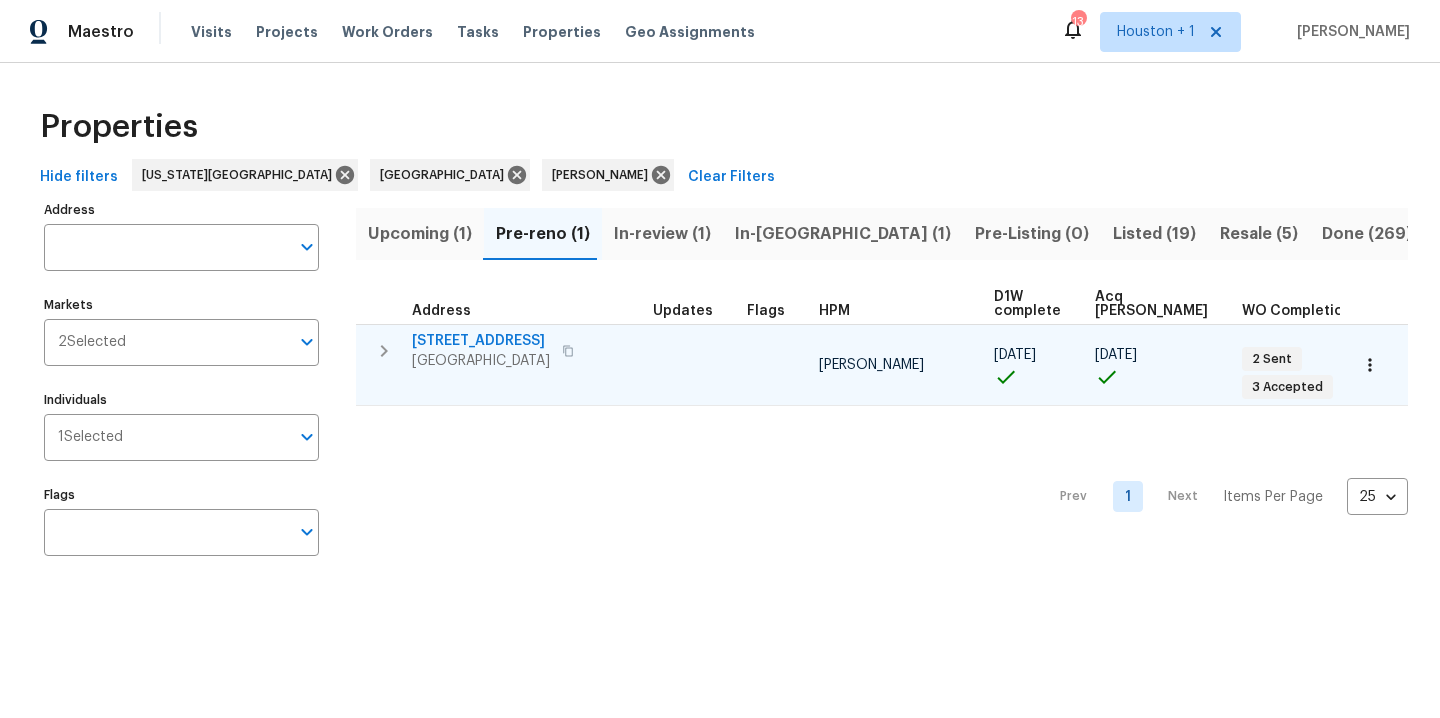 click on "[STREET_ADDRESS]" at bounding box center (481, 341) 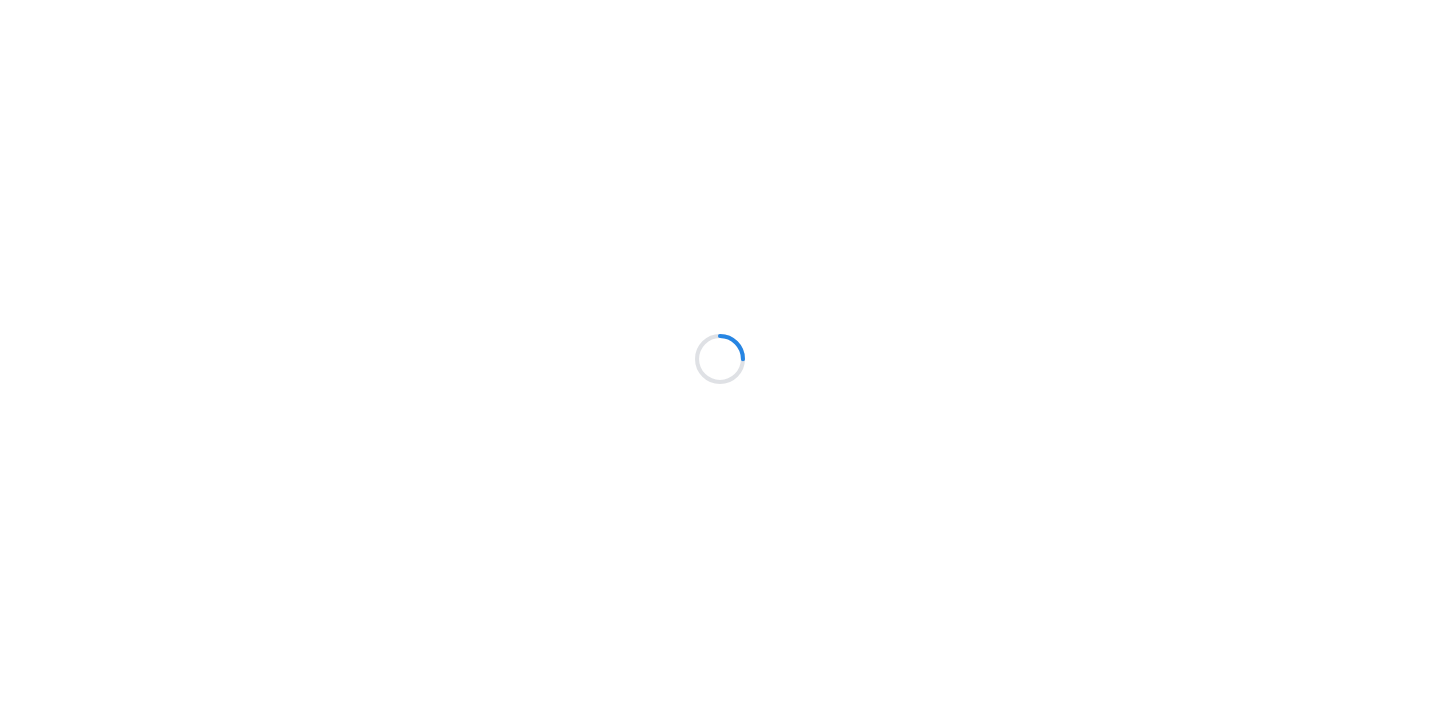 scroll, scrollTop: 0, scrollLeft: 0, axis: both 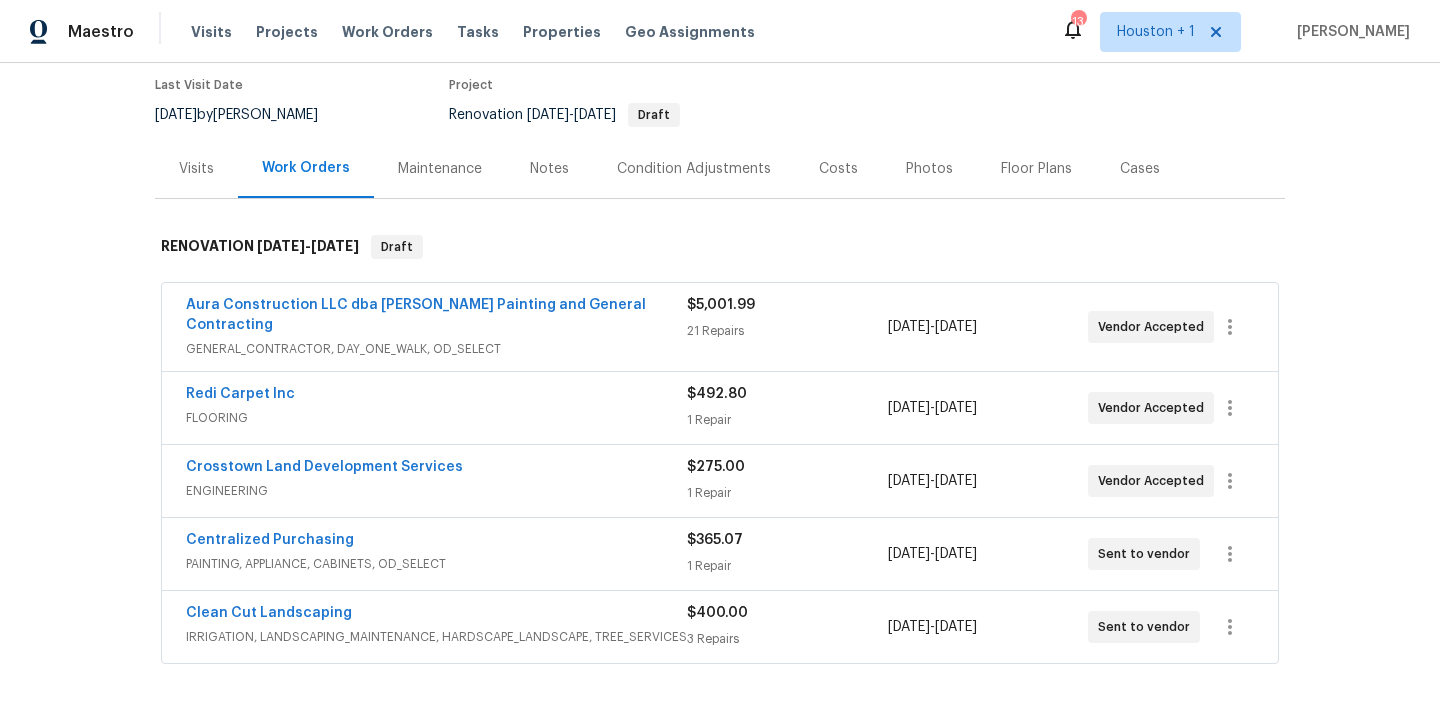 click on "Crosstown Land Development Services" at bounding box center (324, 467) 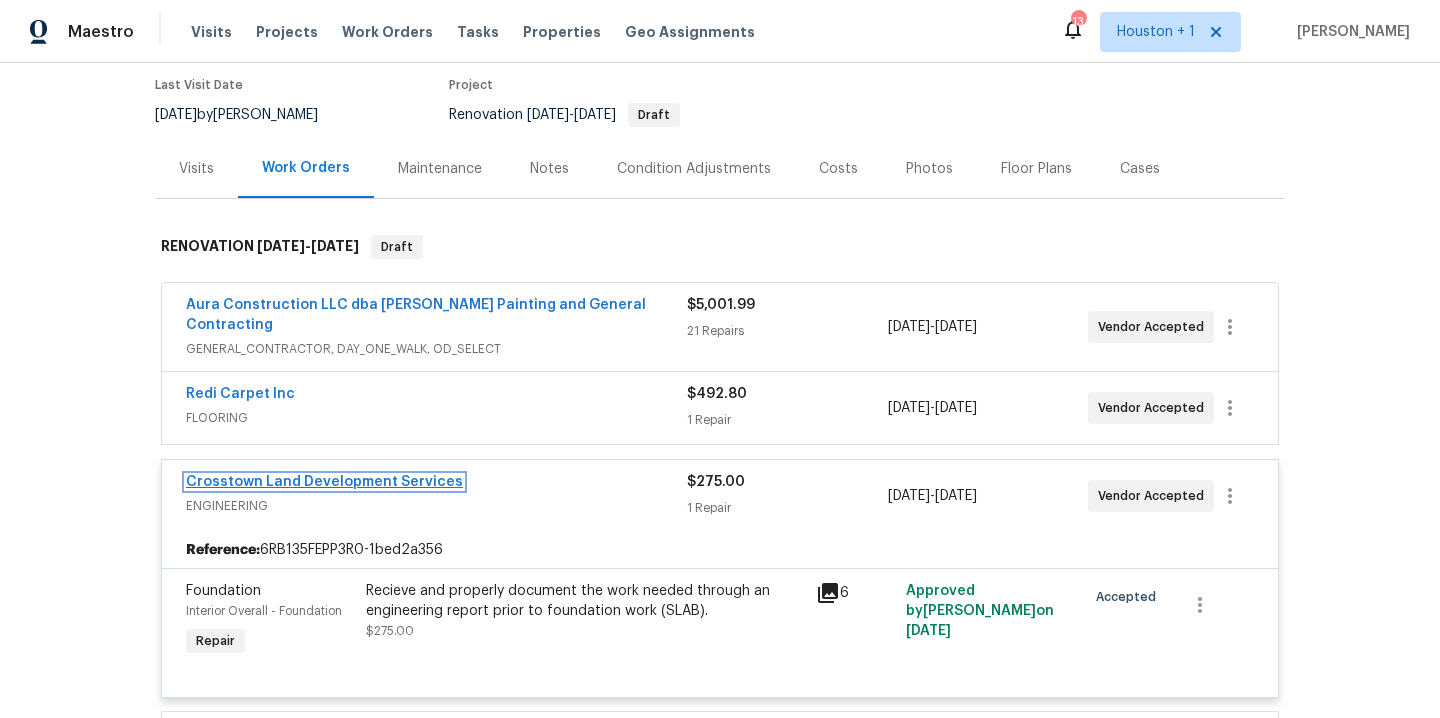 click on "Crosstown Land Development Services" at bounding box center (324, 482) 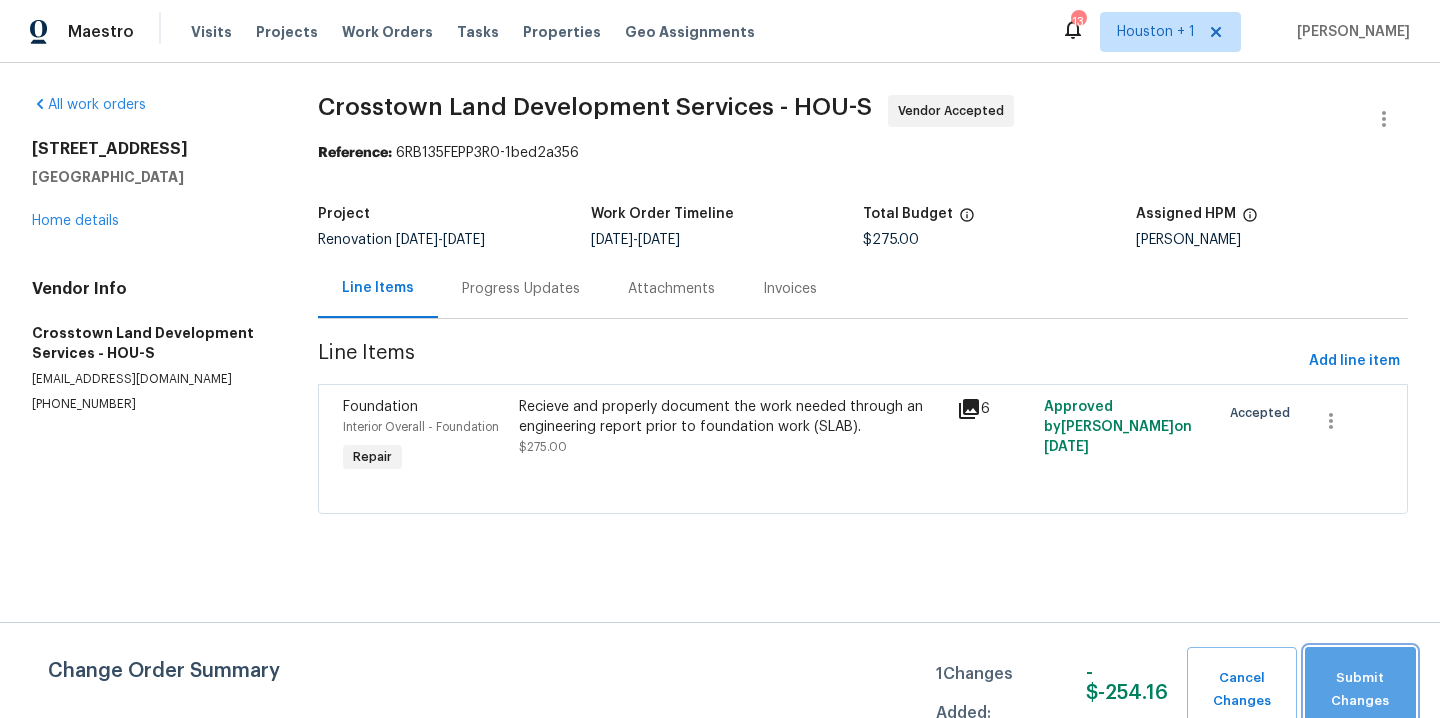 click on "Submit Changes" at bounding box center (1360, 690) 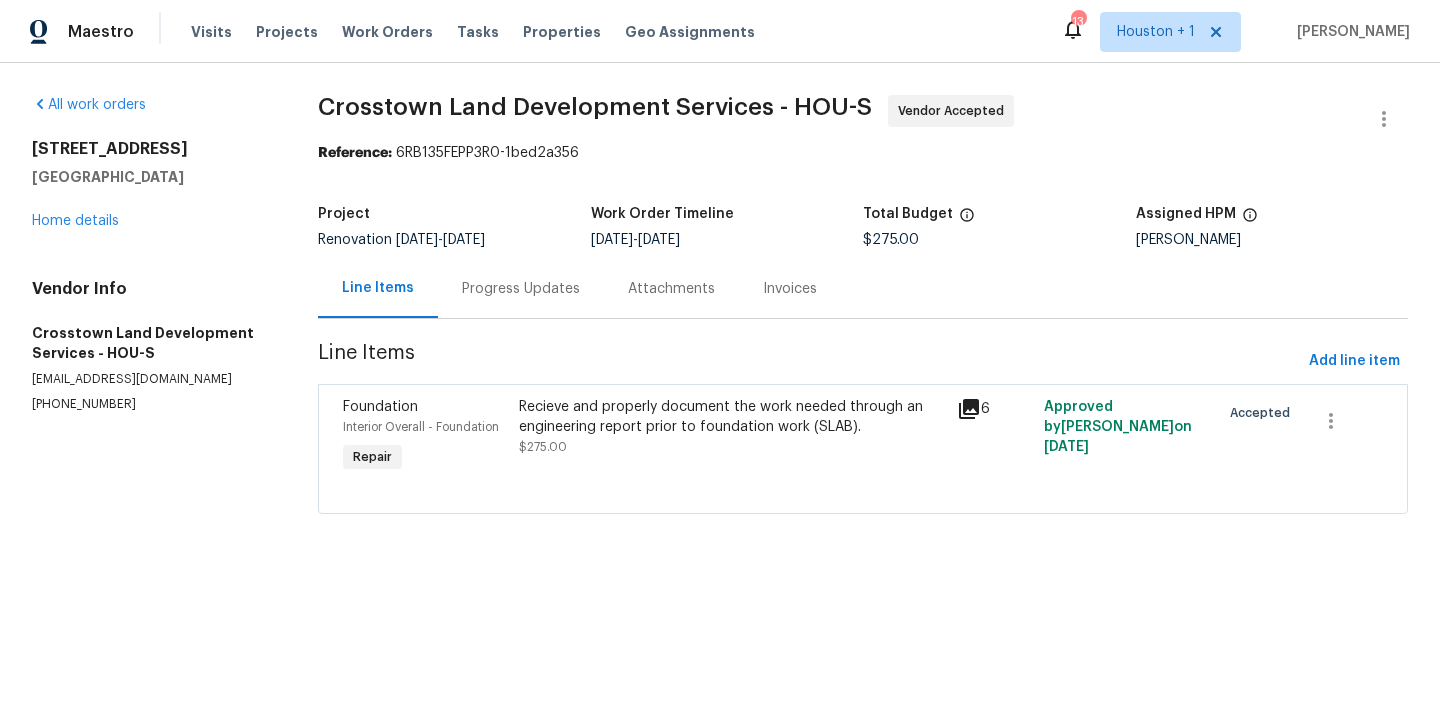 click on "Progress Updates" at bounding box center [521, 289] 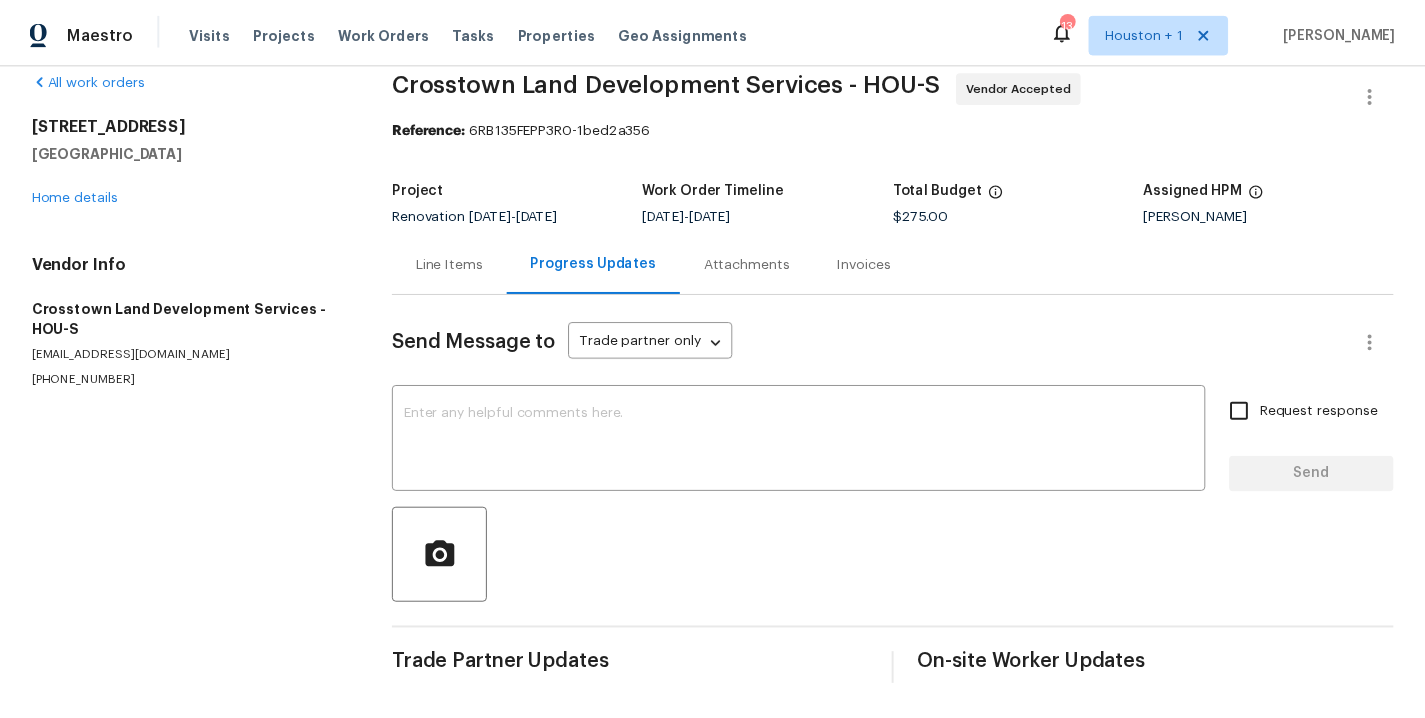 scroll, scrollTop: 0, scrollLeft: 0, axis: both 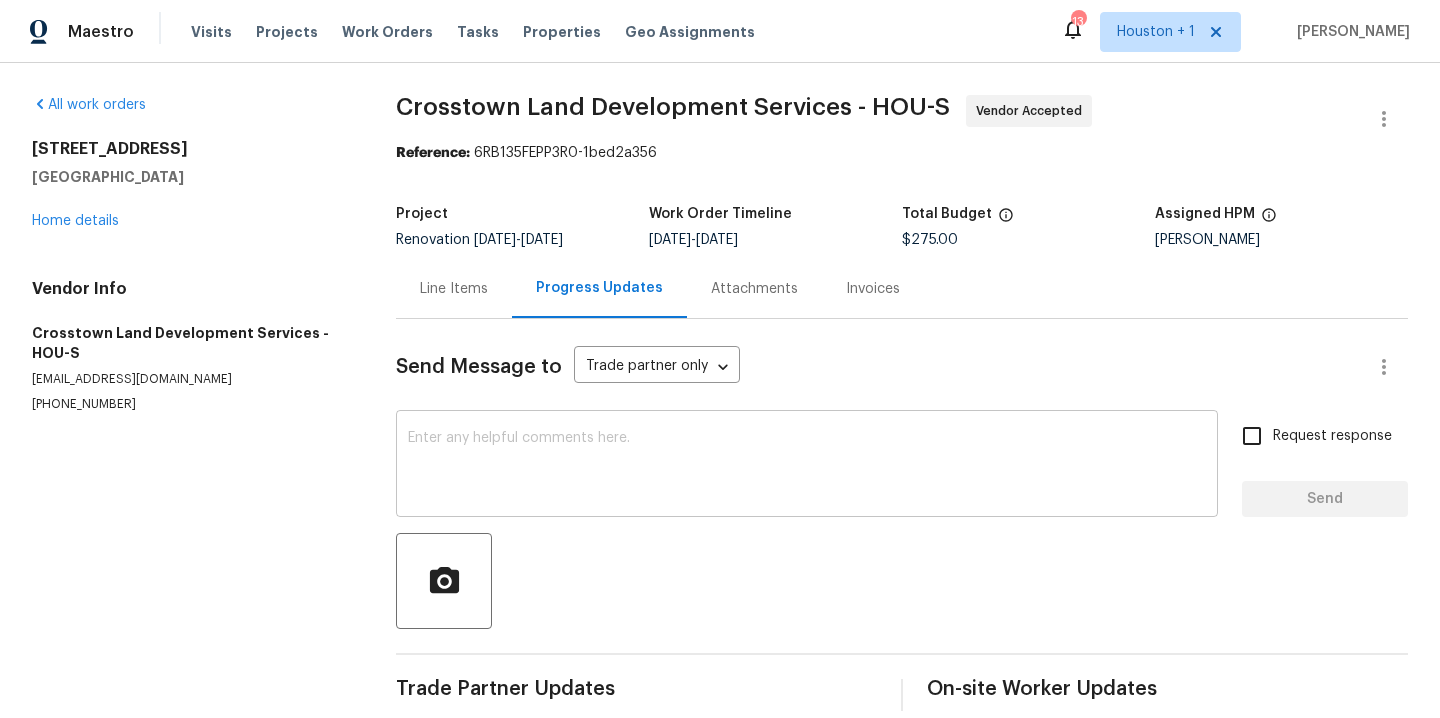 click at bounding box center (807, 466) 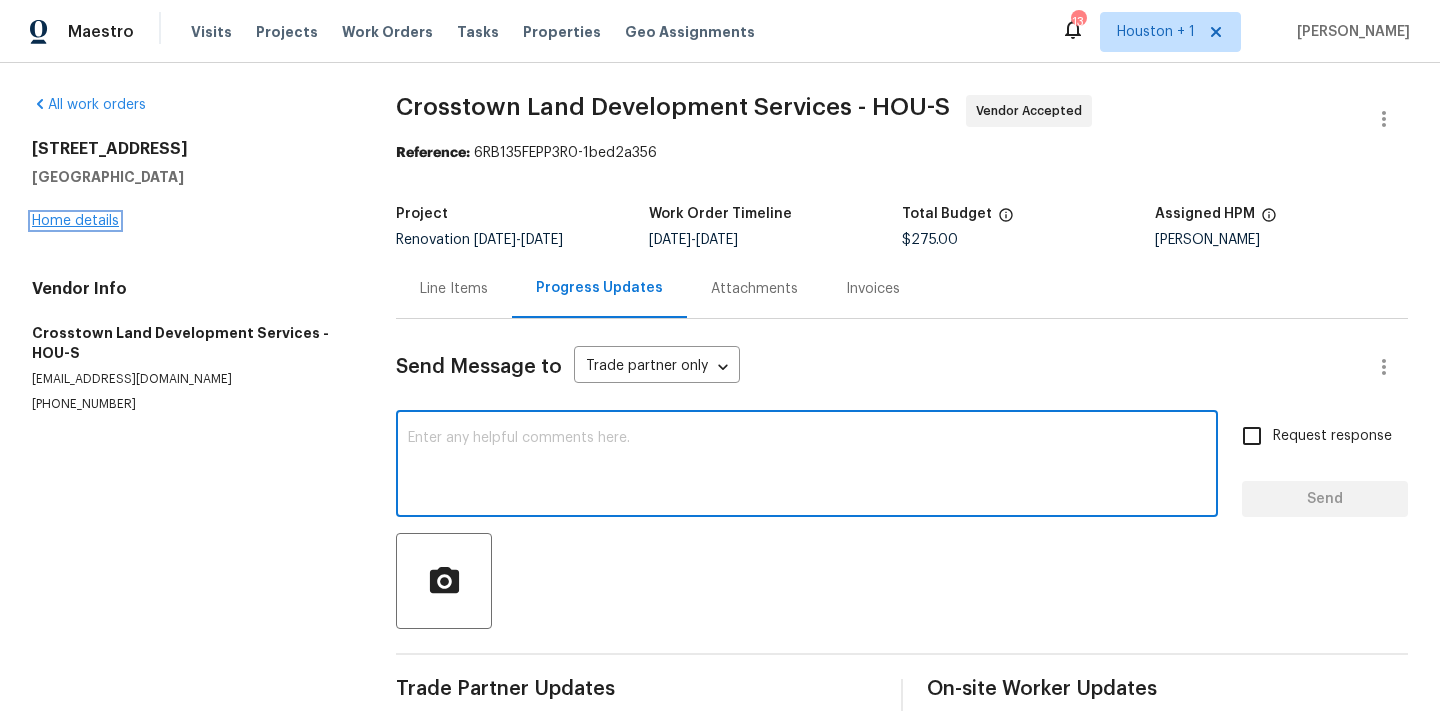 click on "Home details" at bounding box center (75, 221) 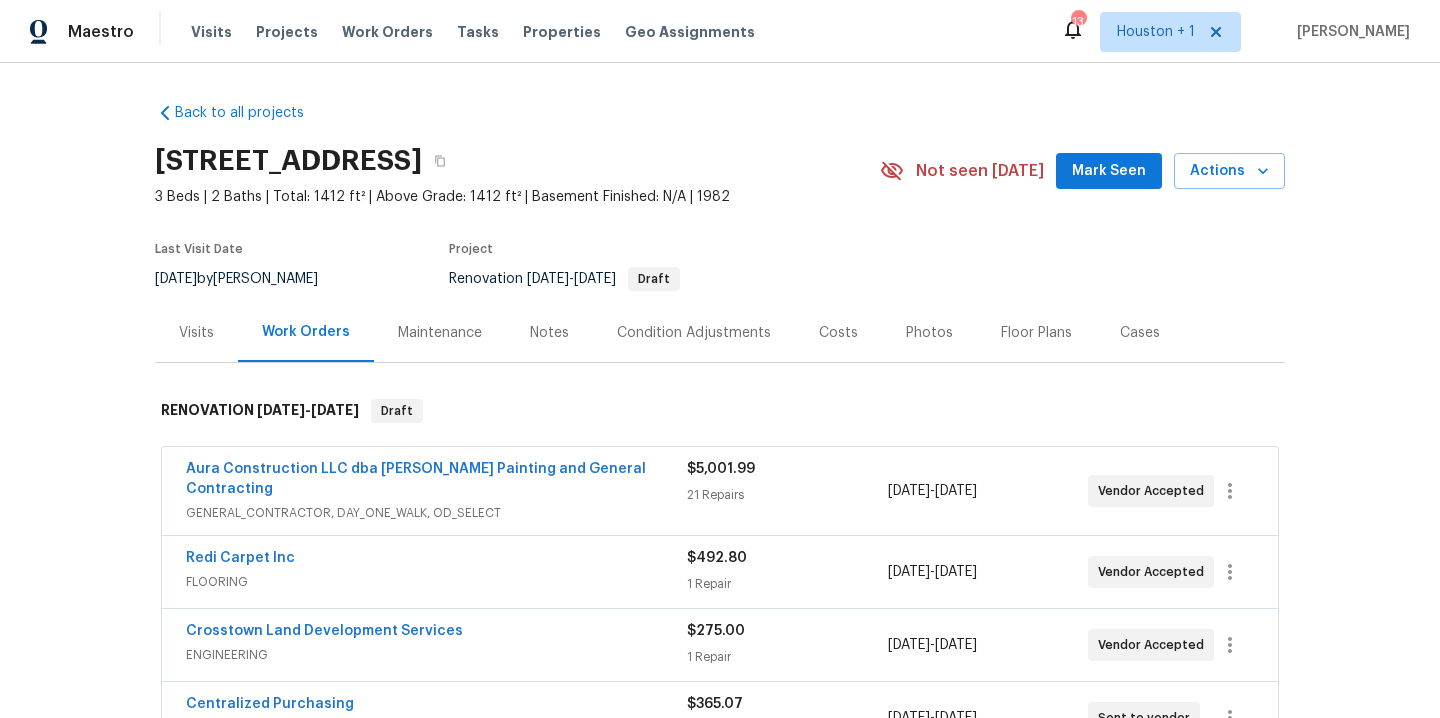 click on "Notes" at bounding box center [549, 333] 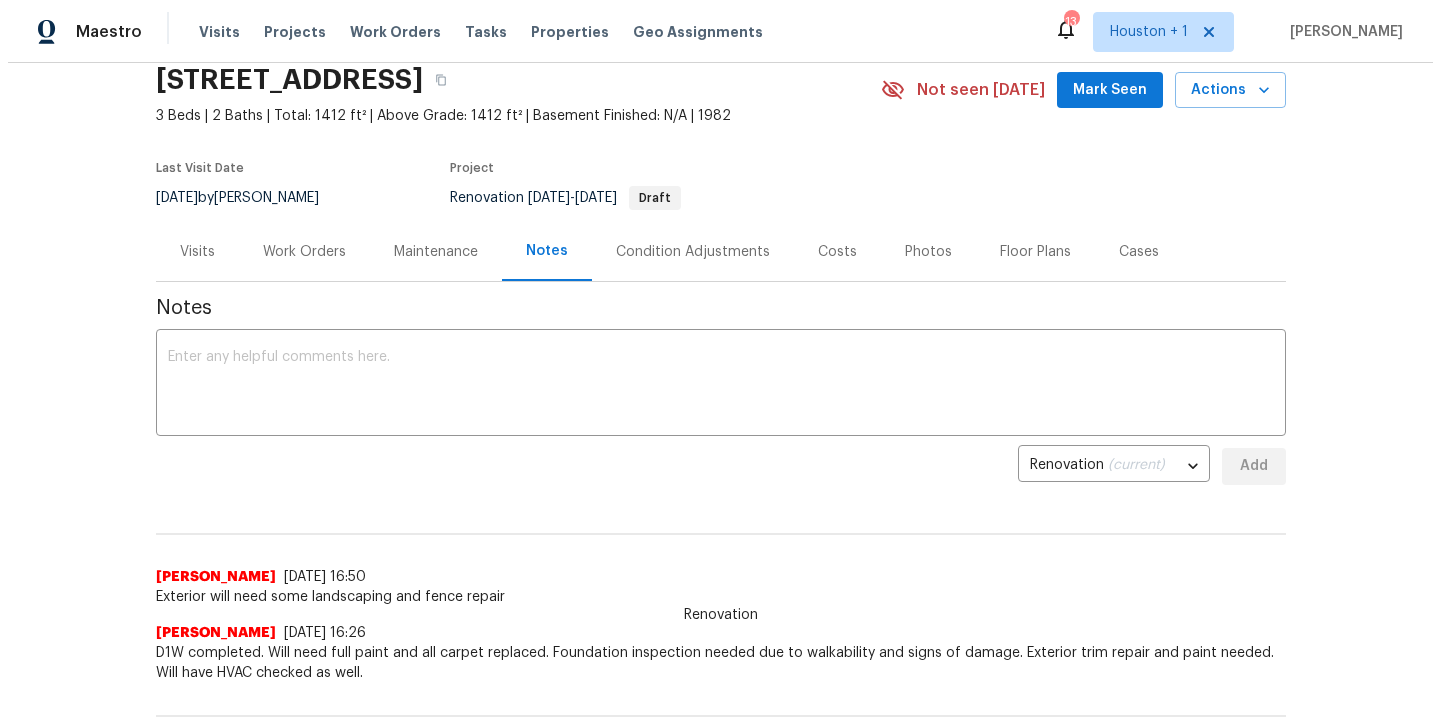 scroll, scrollTop: 0, scrollLeft: 0, axis: both 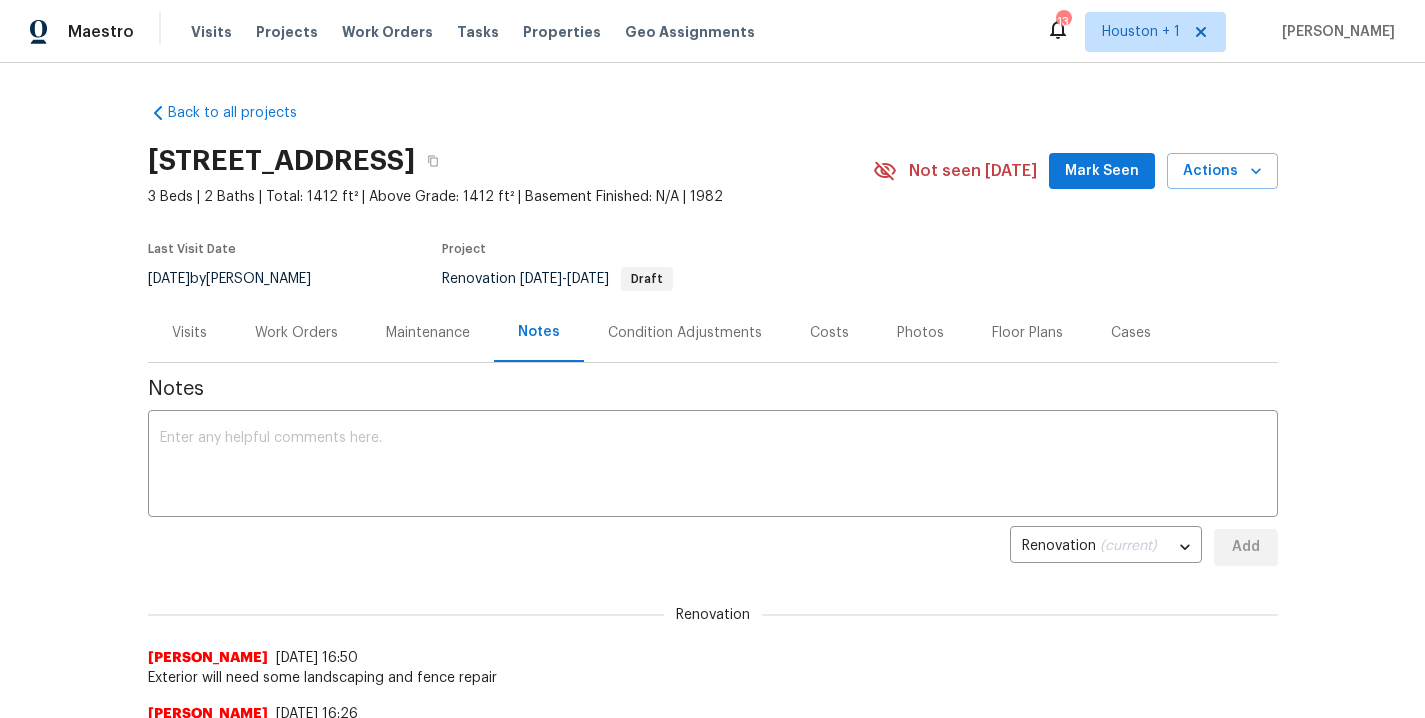click on "Visits" at bounding box center [189, 333] 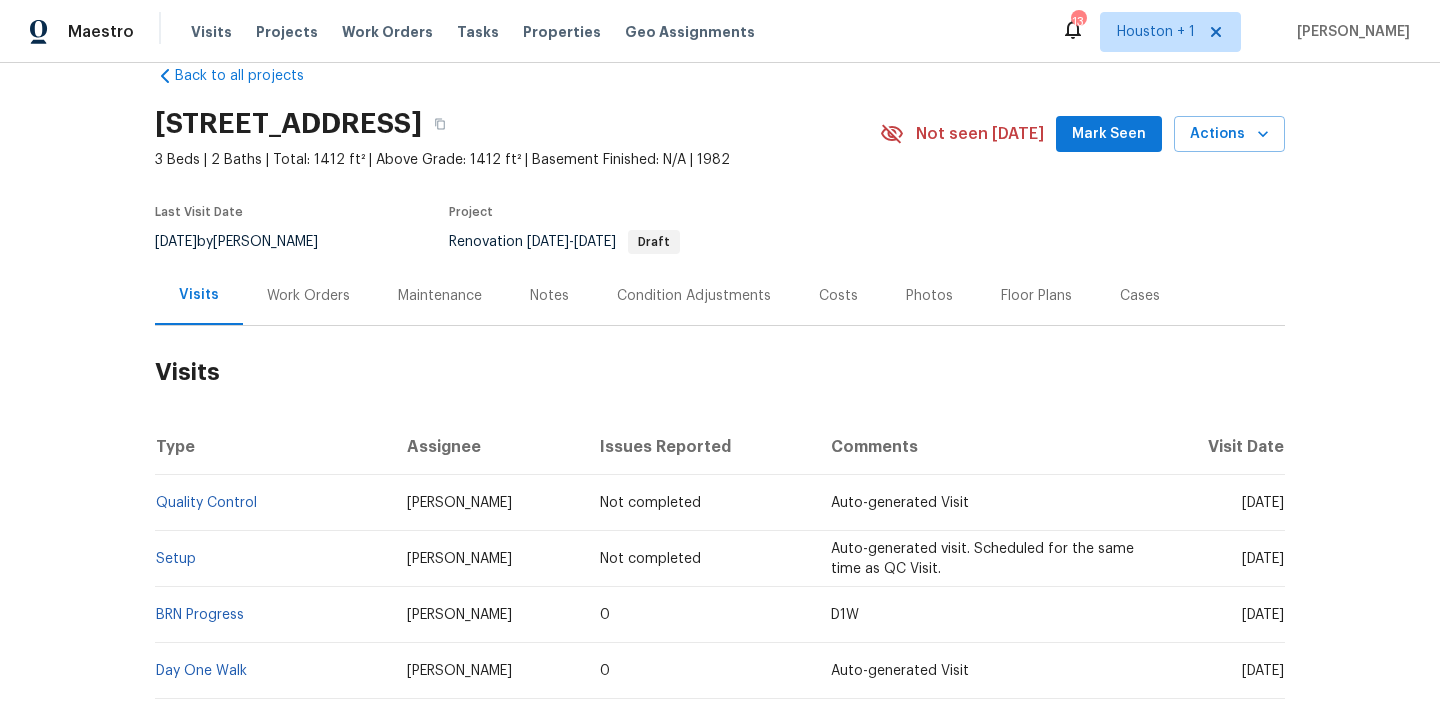 scroll, scrollTop: 224, scrollLeft: 0, axis: vertical 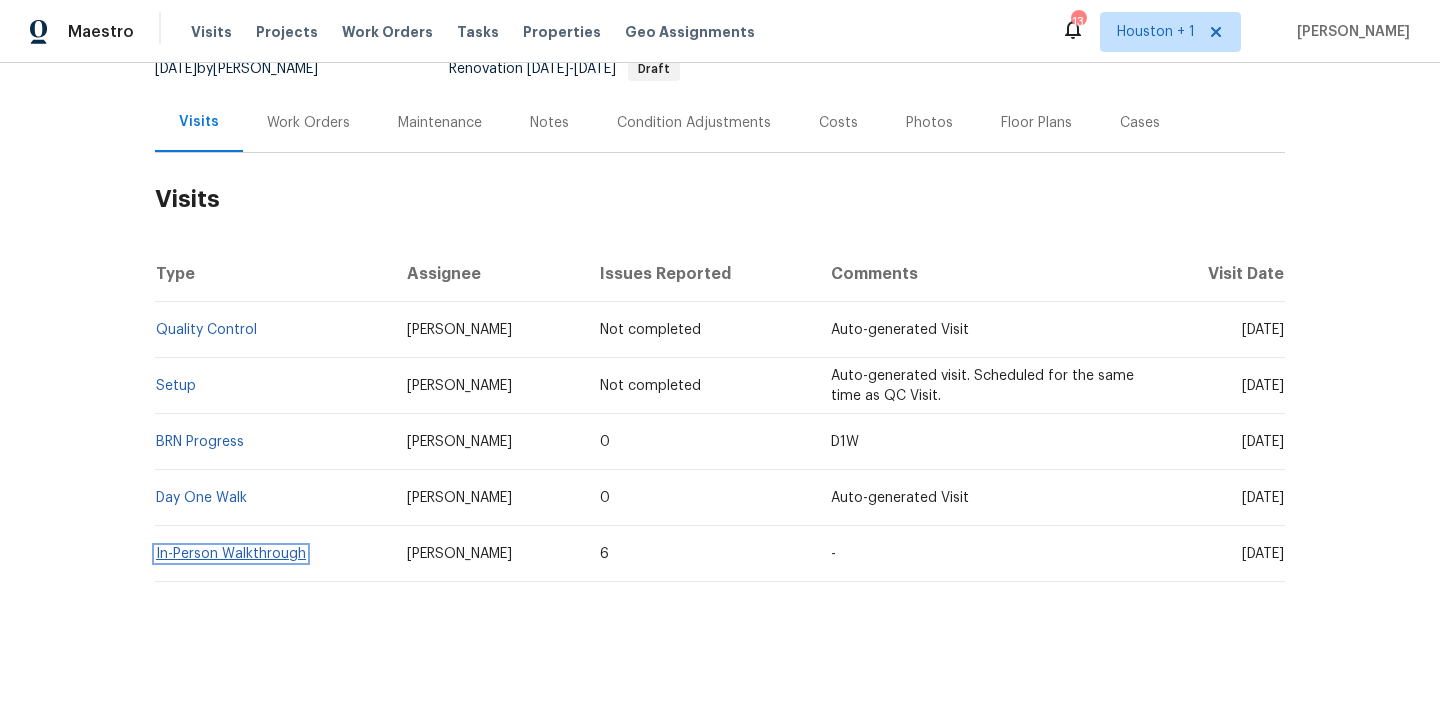 click on "In-Person Walkthrough" at bounding box center [231, 554] 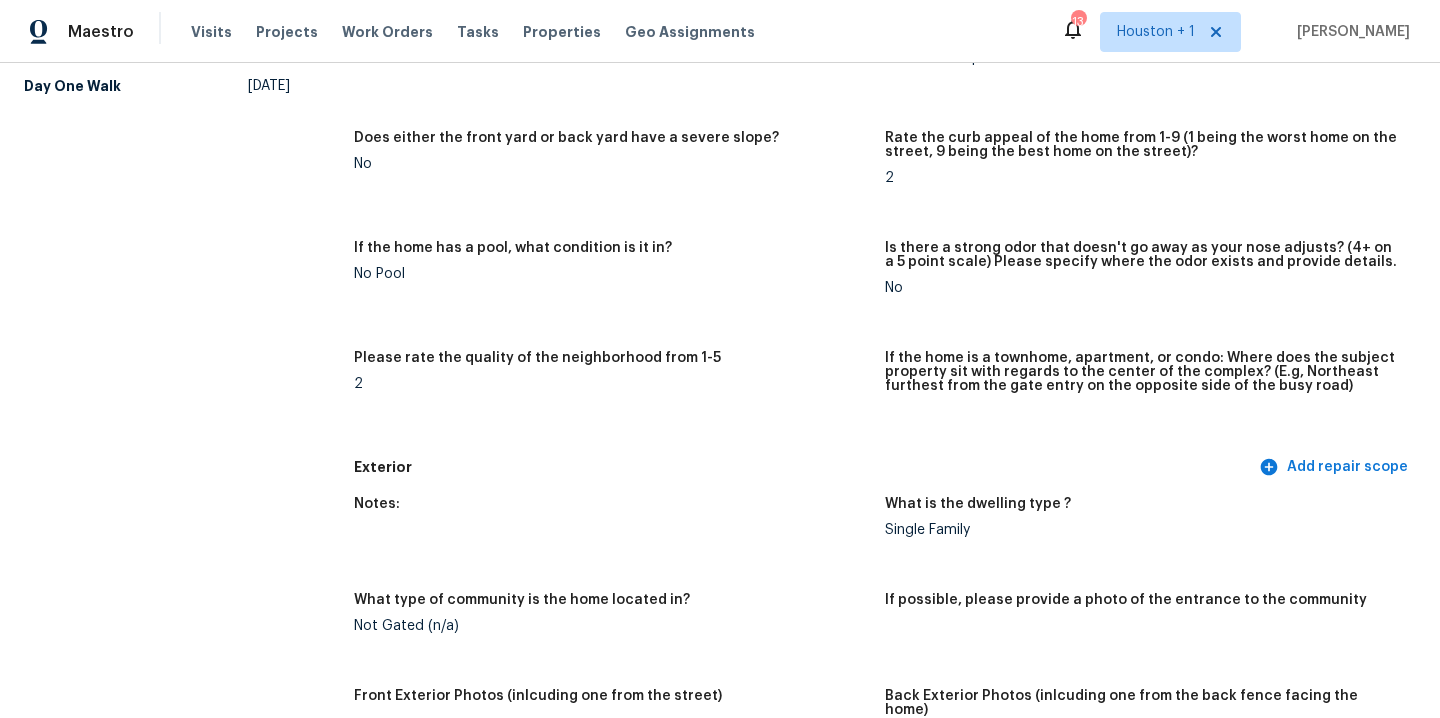 scroll, scrollTop: 0, scrollLeft: 0, axis: both 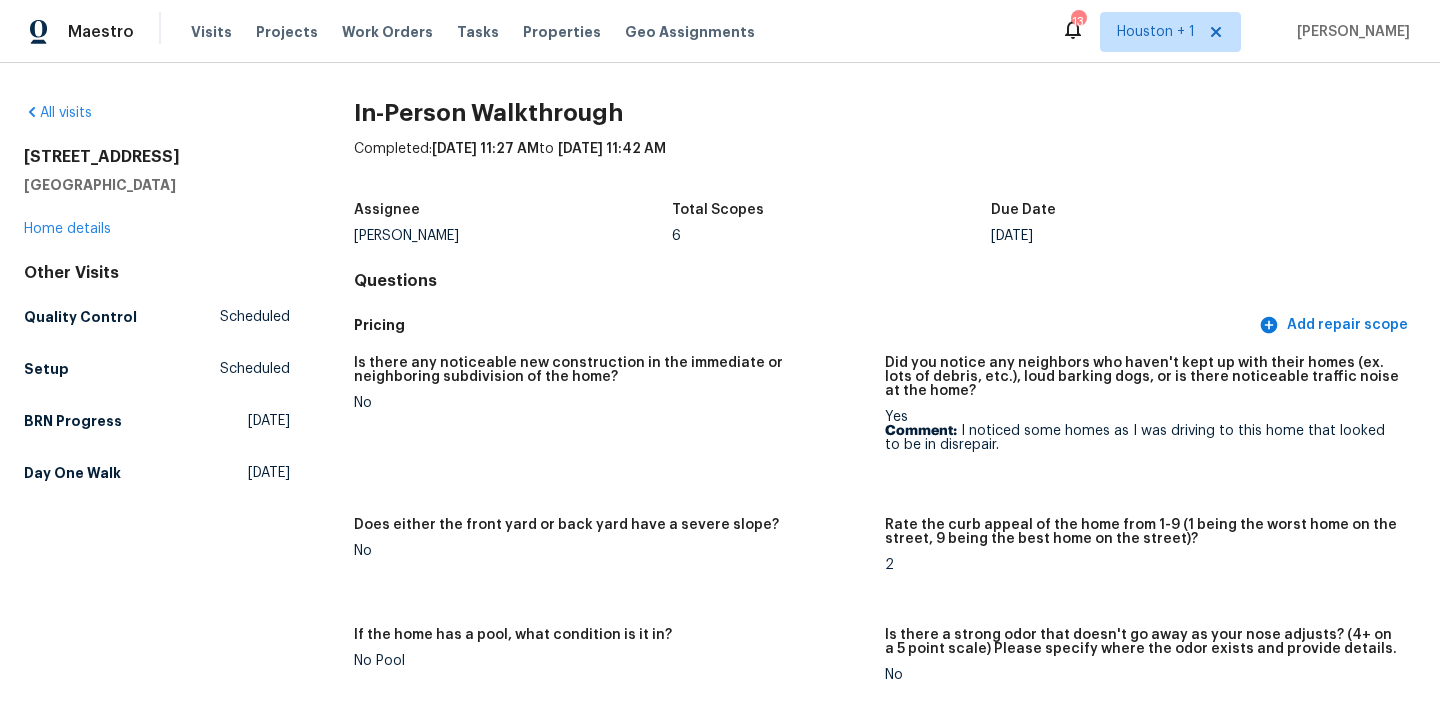 click on "6214 Clayridge Dr Houston, TX 77053 Home details" at bounding box center (157, 193) 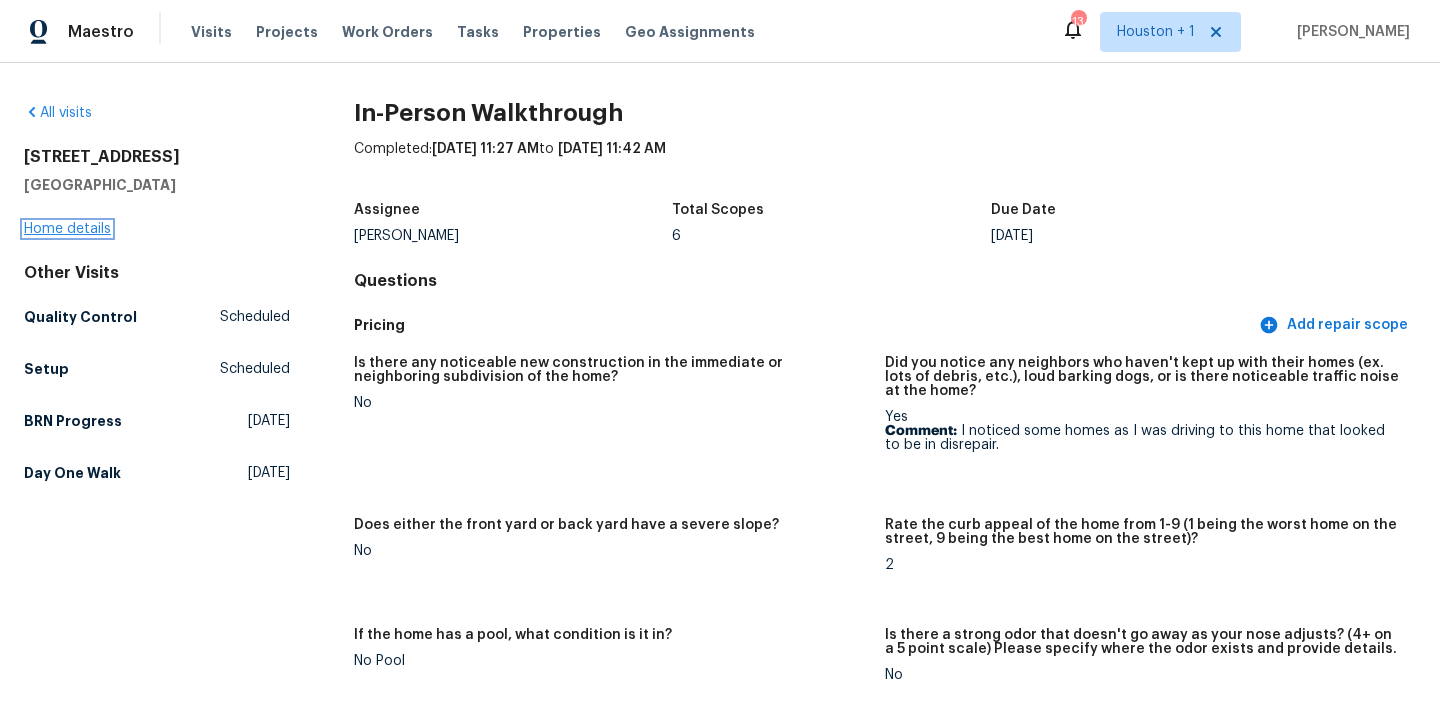 click on "Home details" at bounding box center (67, 229) 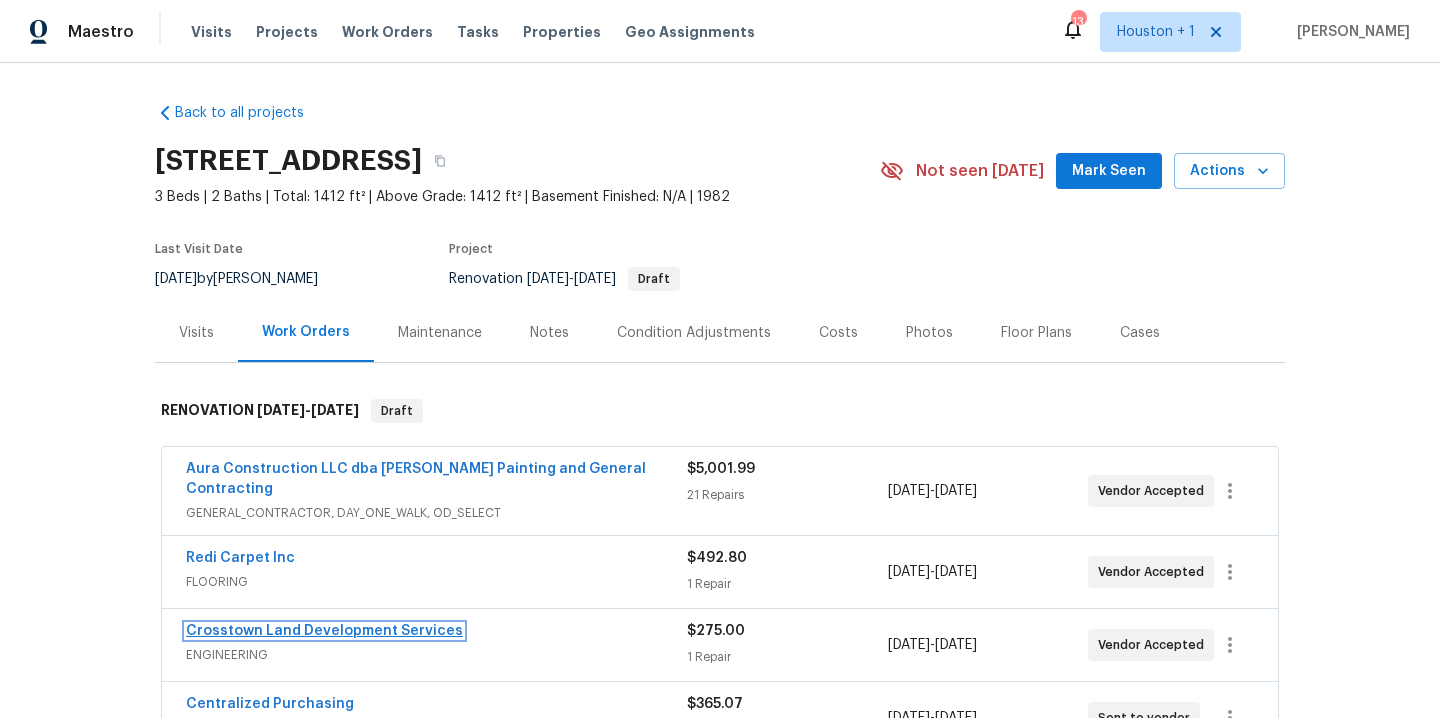 click on "Crosstown Land Development Services" at bounding box center (324, 631) 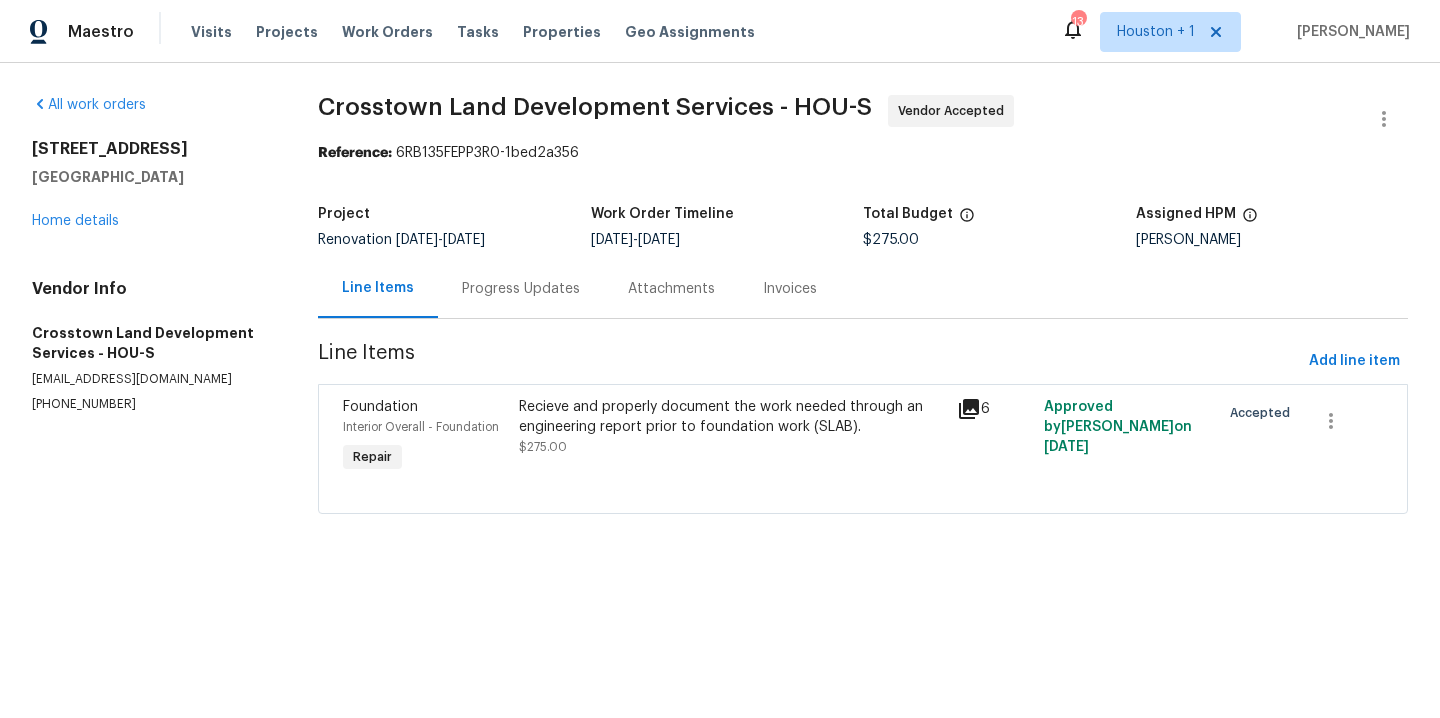 click on "Progress Updates" at bounding box center [521, 289] 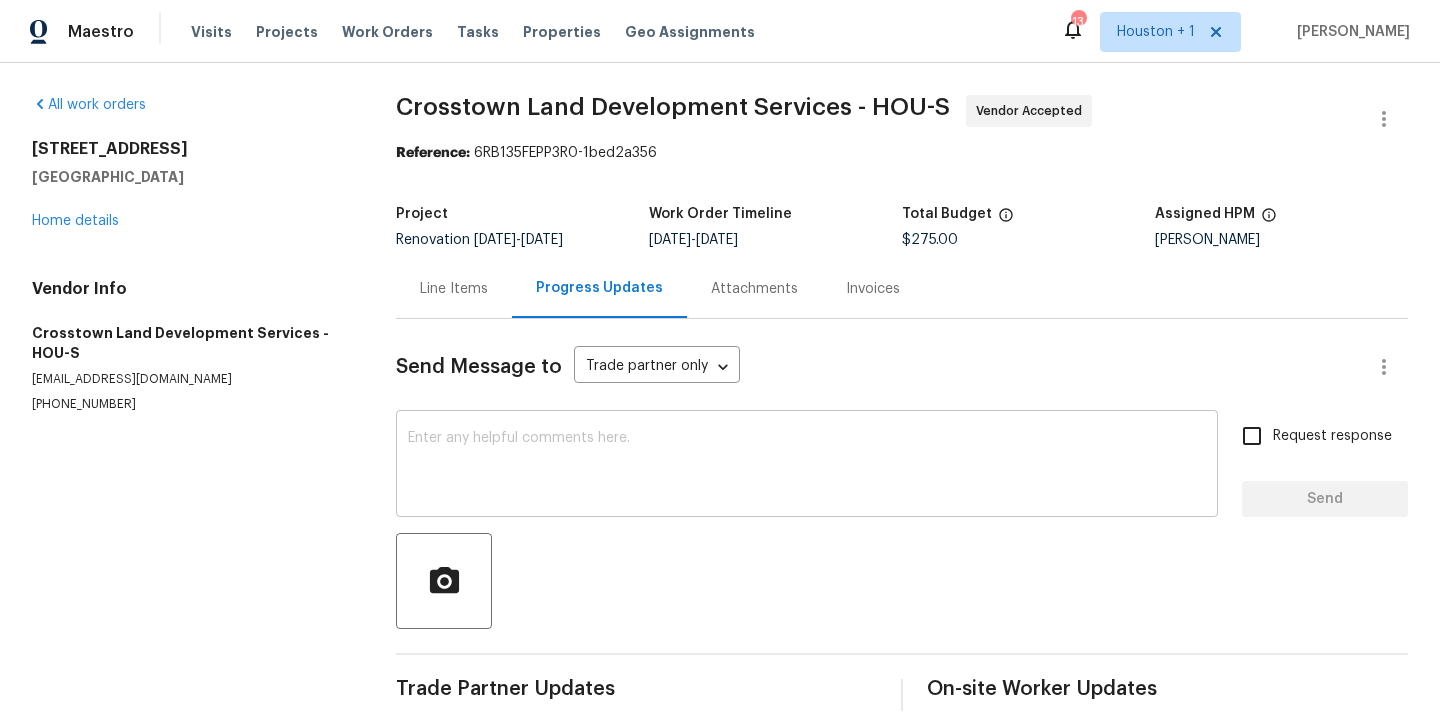 click on "x ​" at bounding box center (807, 466) 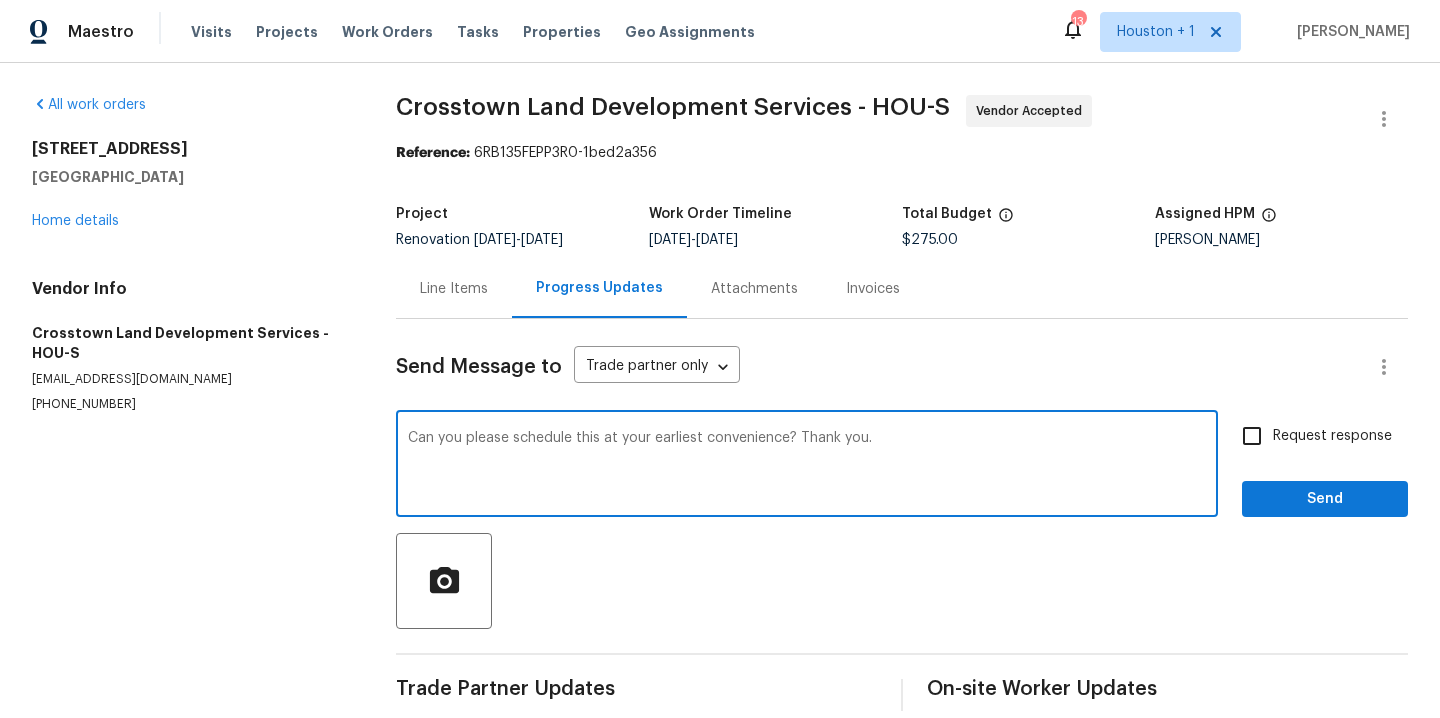 type on "Can you please schedule this at your earliest convenience? Thank you." 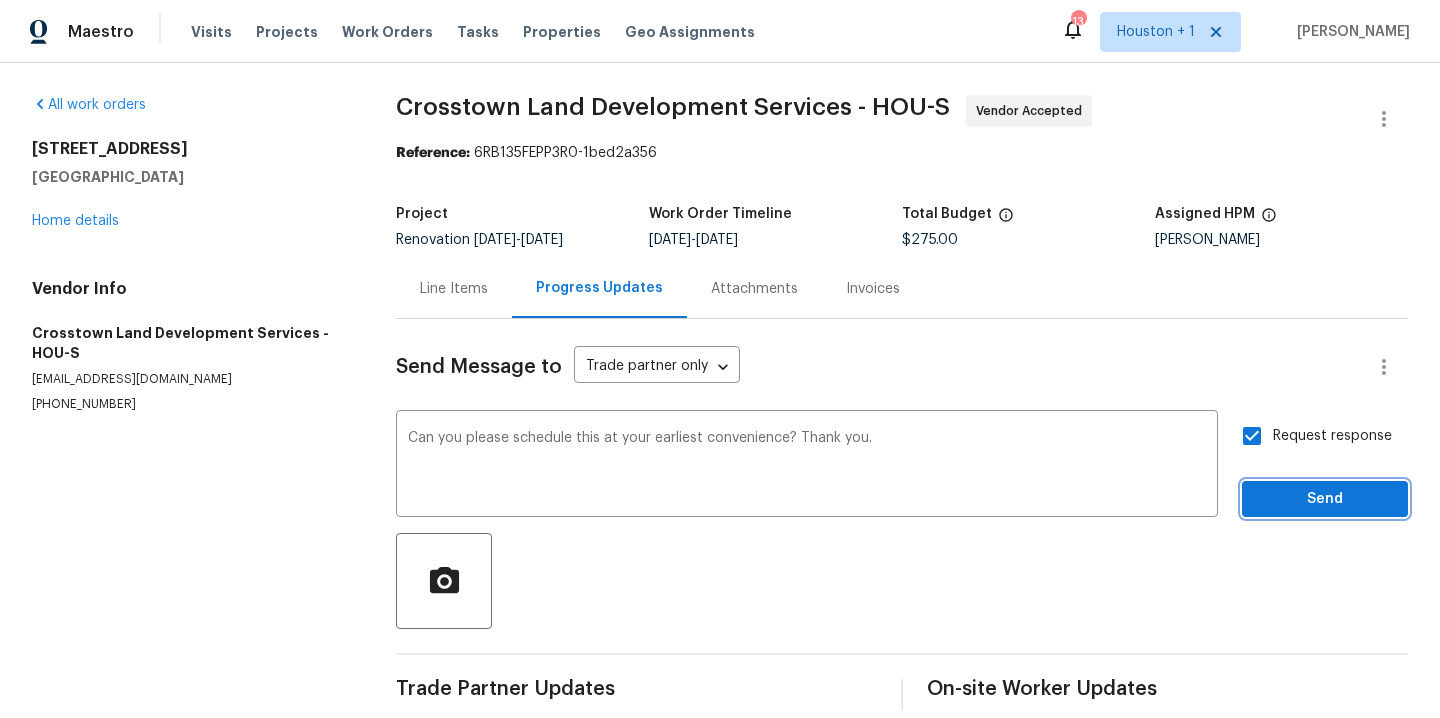 click on "Send" at bounding box center (1325, 499) 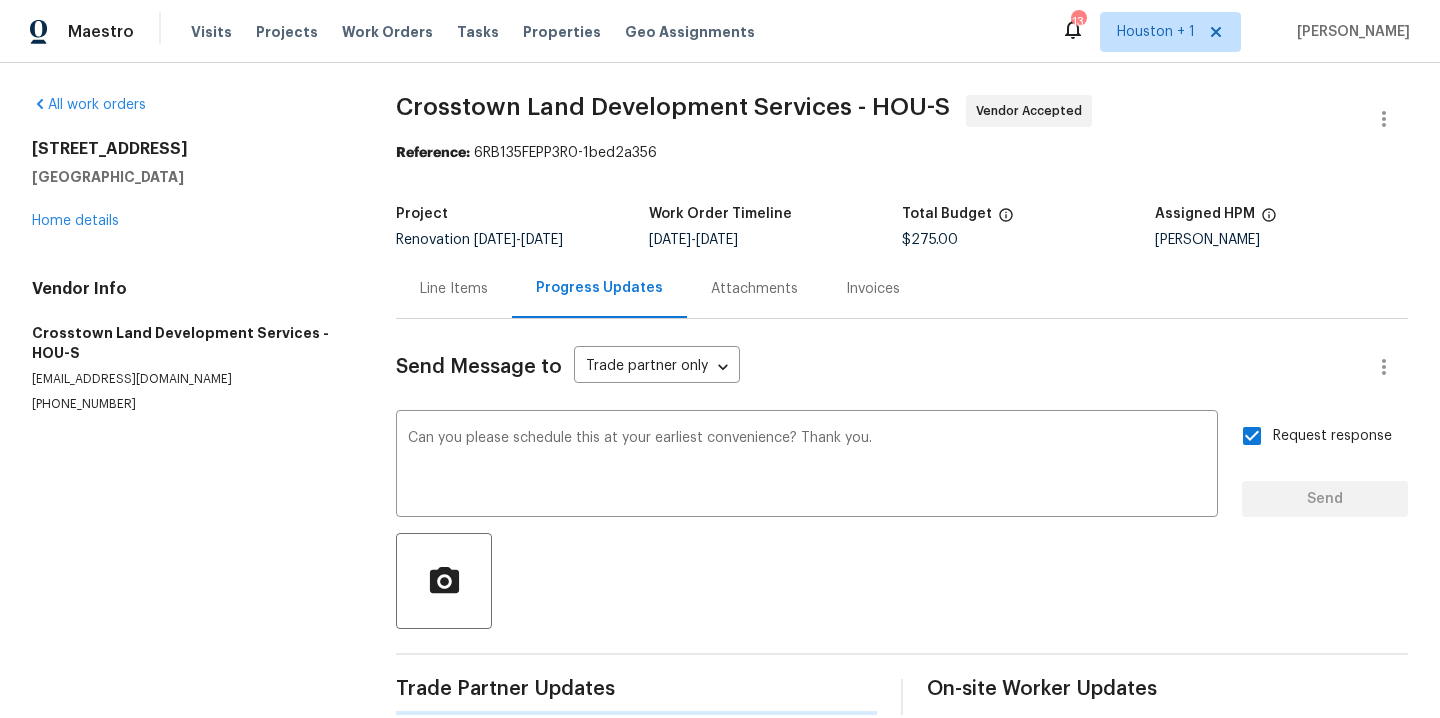 type 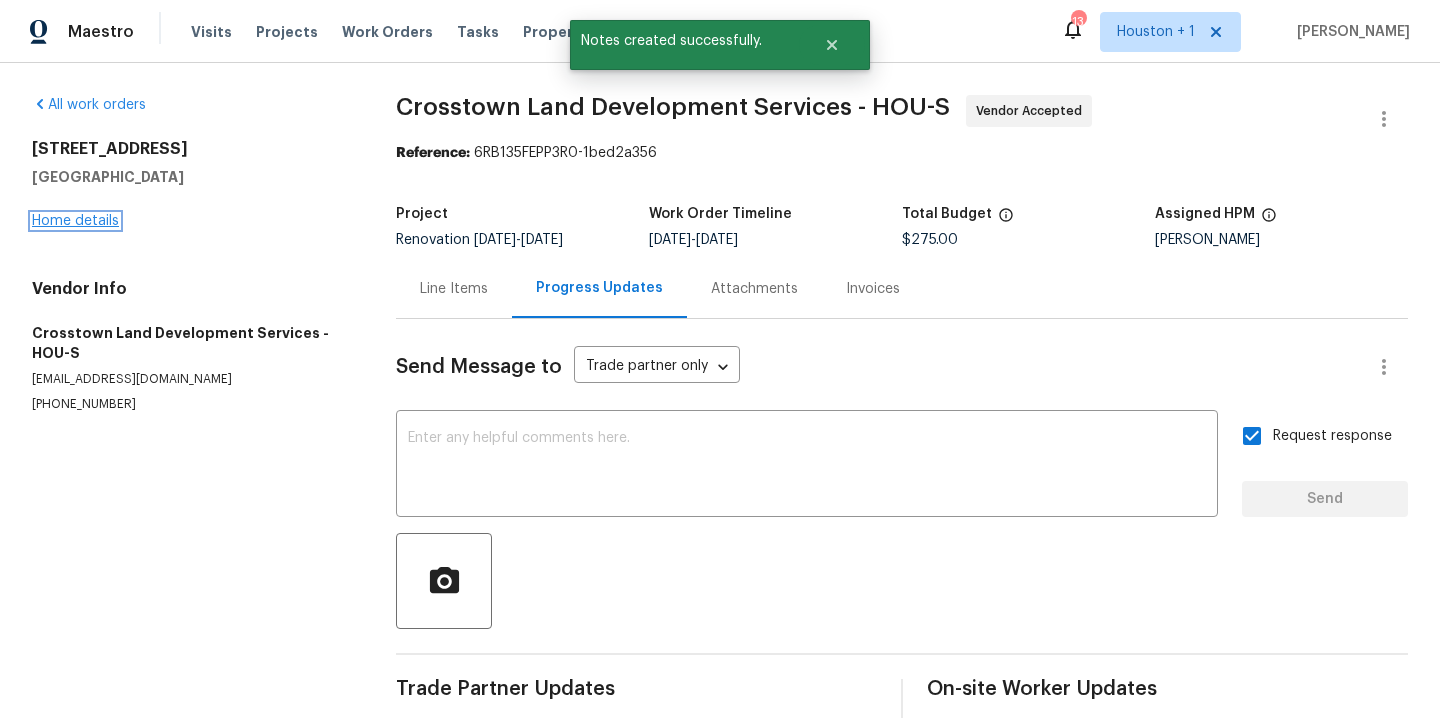 click on "Home details" at bounding box center [75, 221] 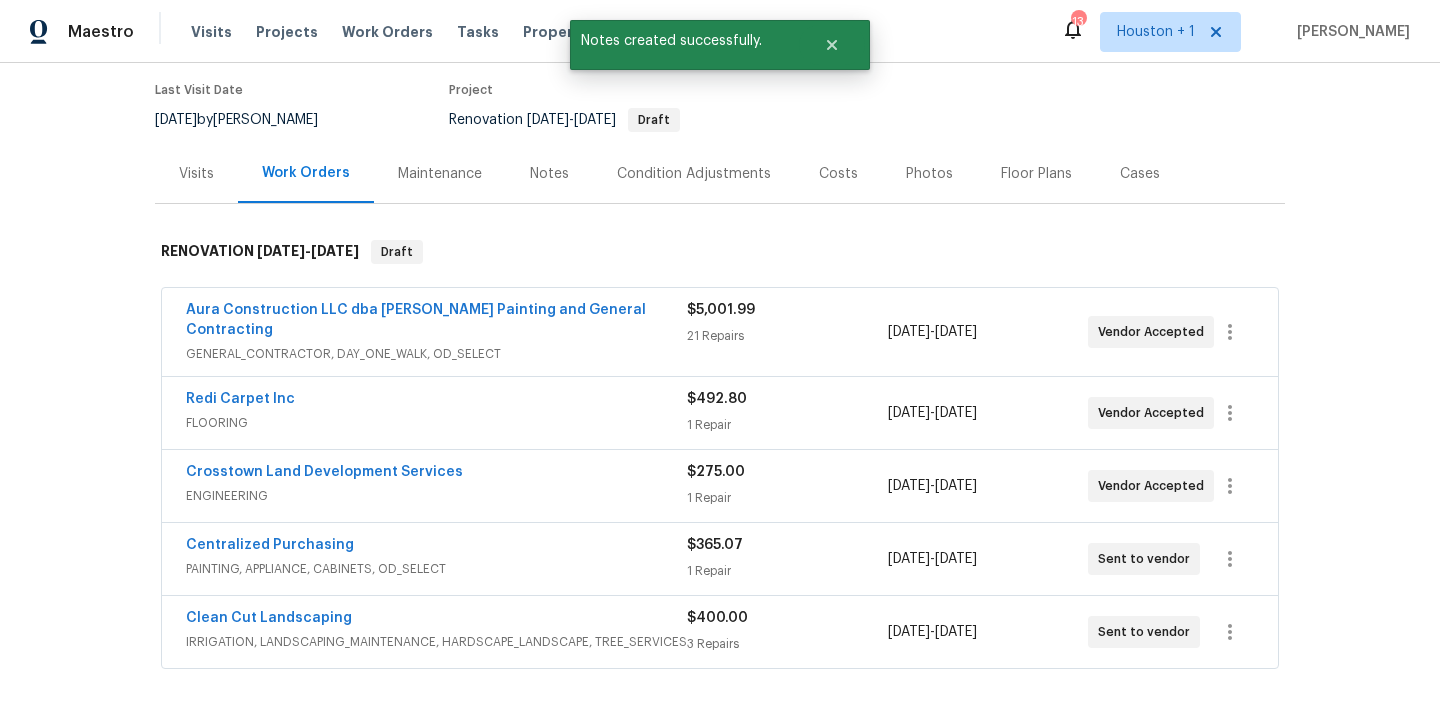 scroll, scrollTop: 208, scrollLeft: 0, axis: vertical 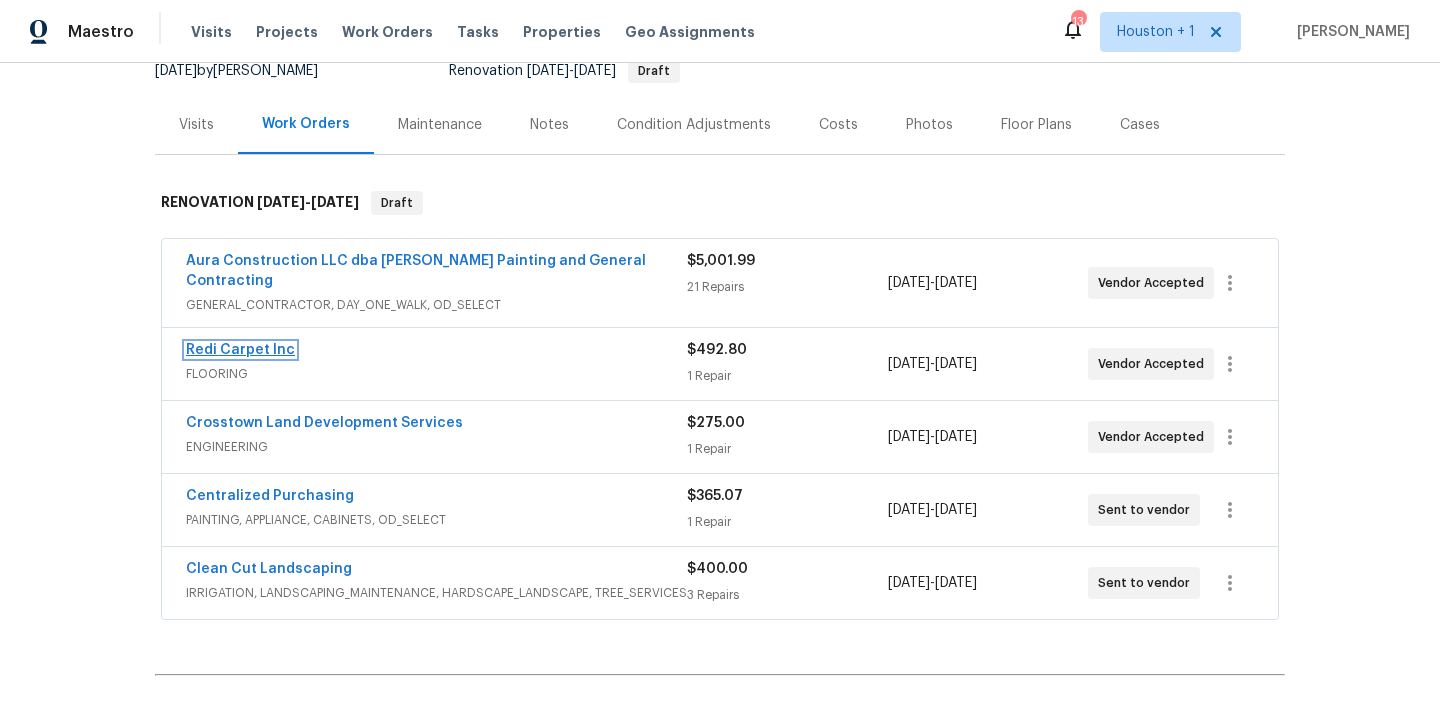 click on "Redi Carpet Inc" at bounding box center (240, 350) 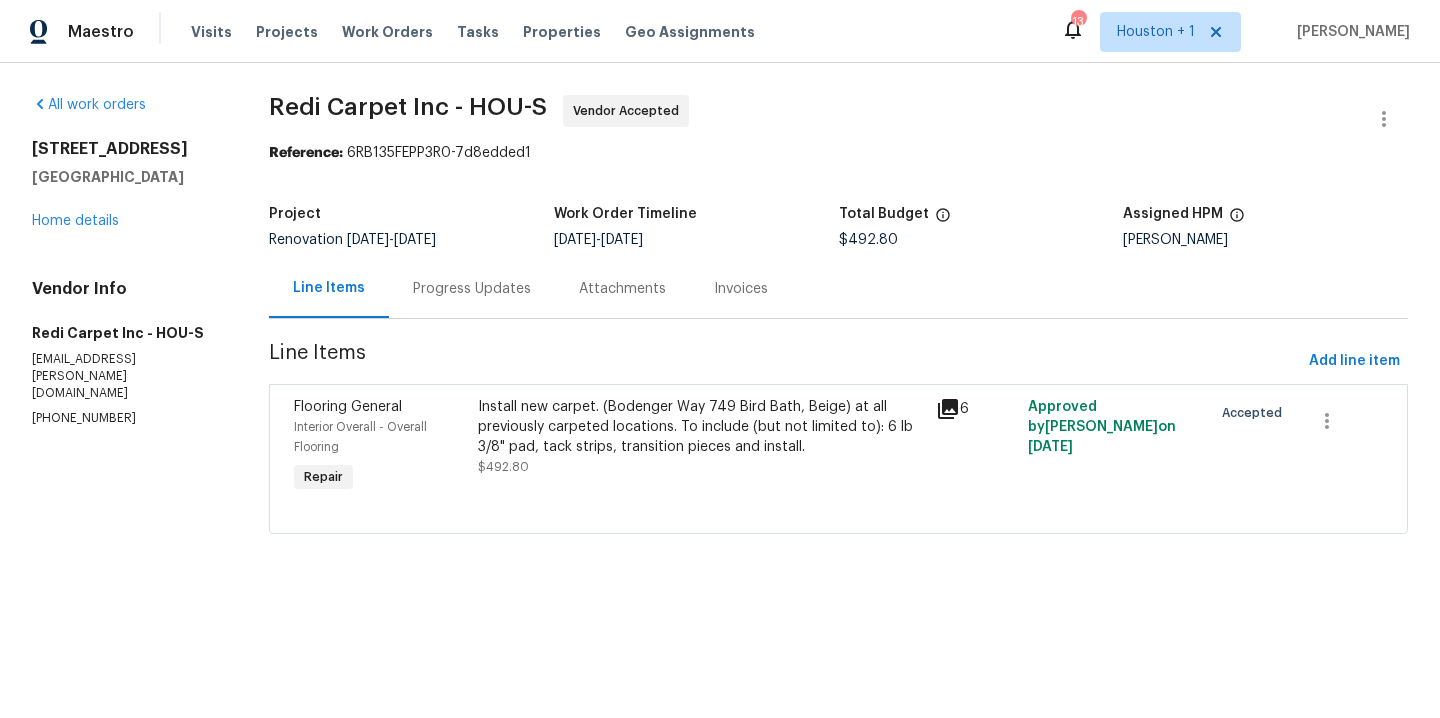 click on "Progress Updates" at bounding box center (472, 289) 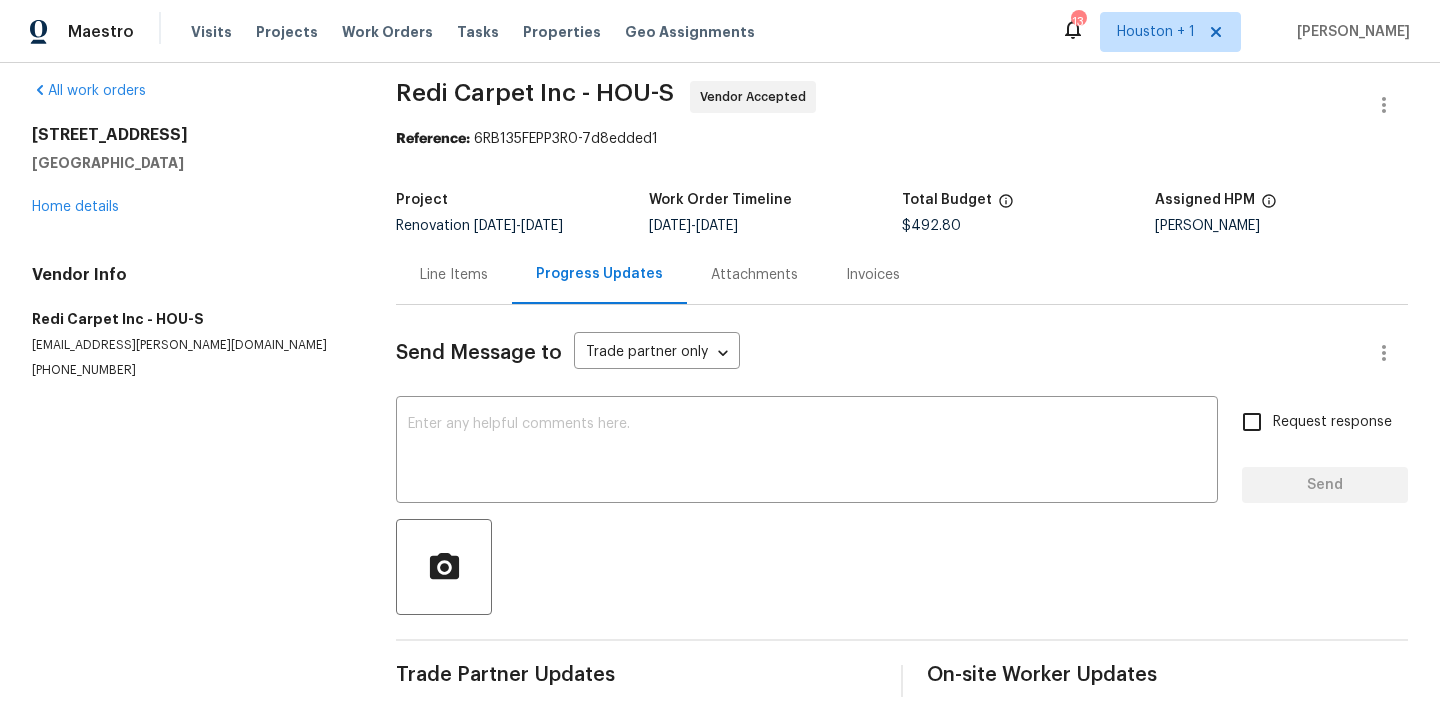 scroll, scrollTop: 0, scrollLeft: 0, axis: both 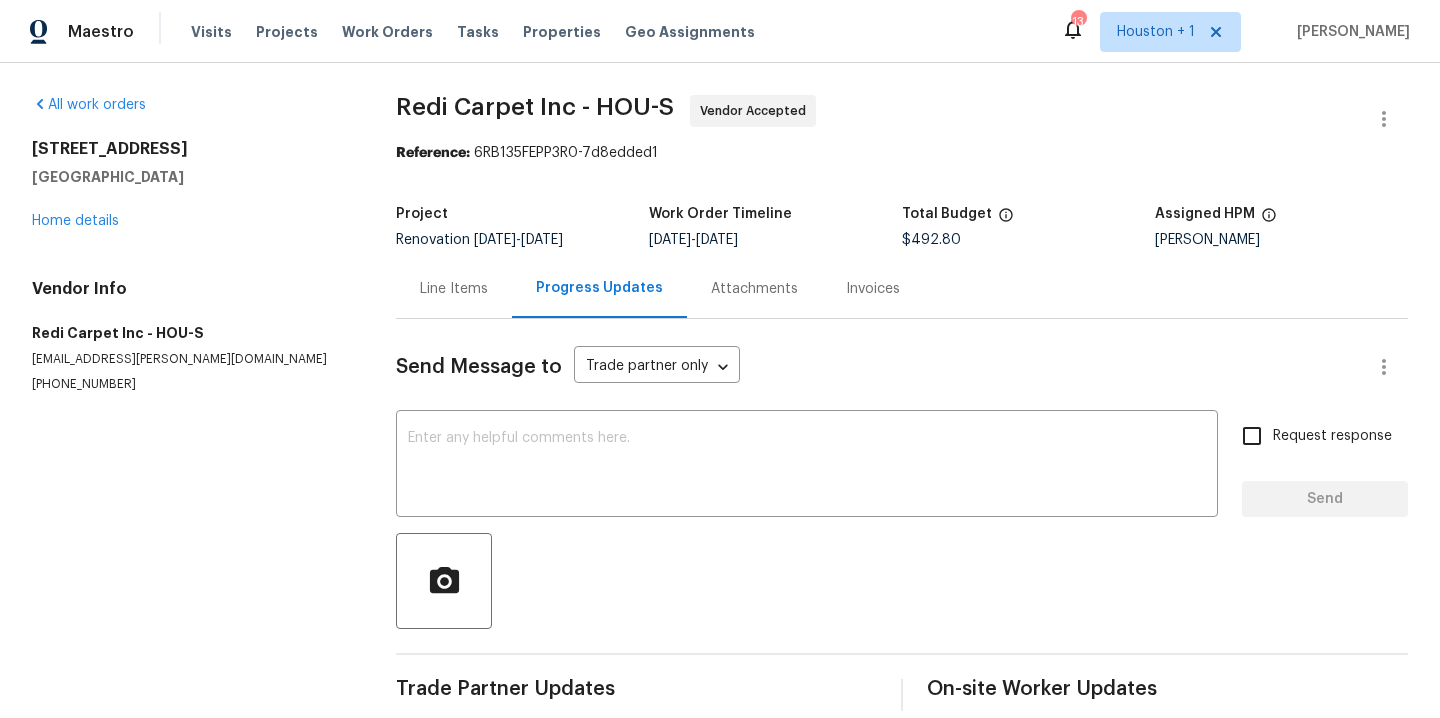 click on "6214 Clayridge Dr Houston, TX 77053 Home details" at bounding box center (190, 185) 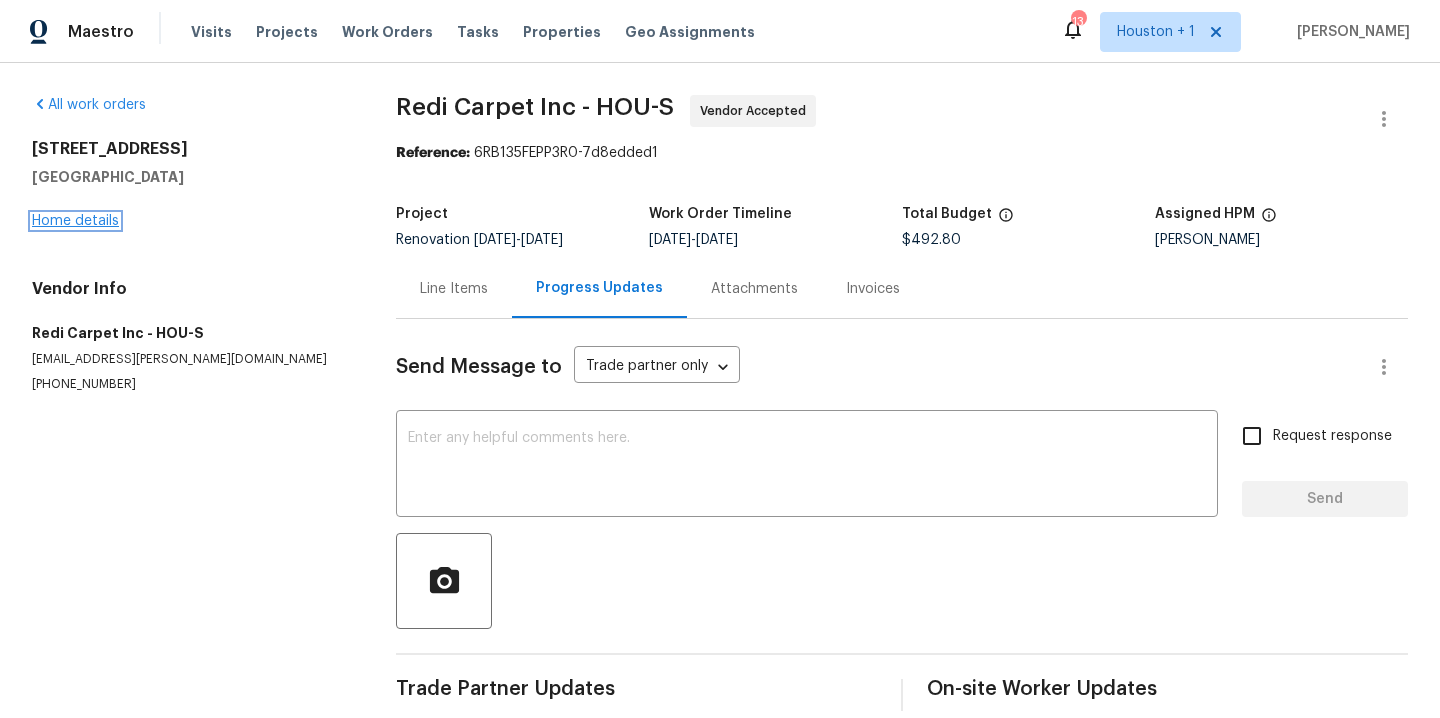 click on "Home details" at bounding box center (75, 221) 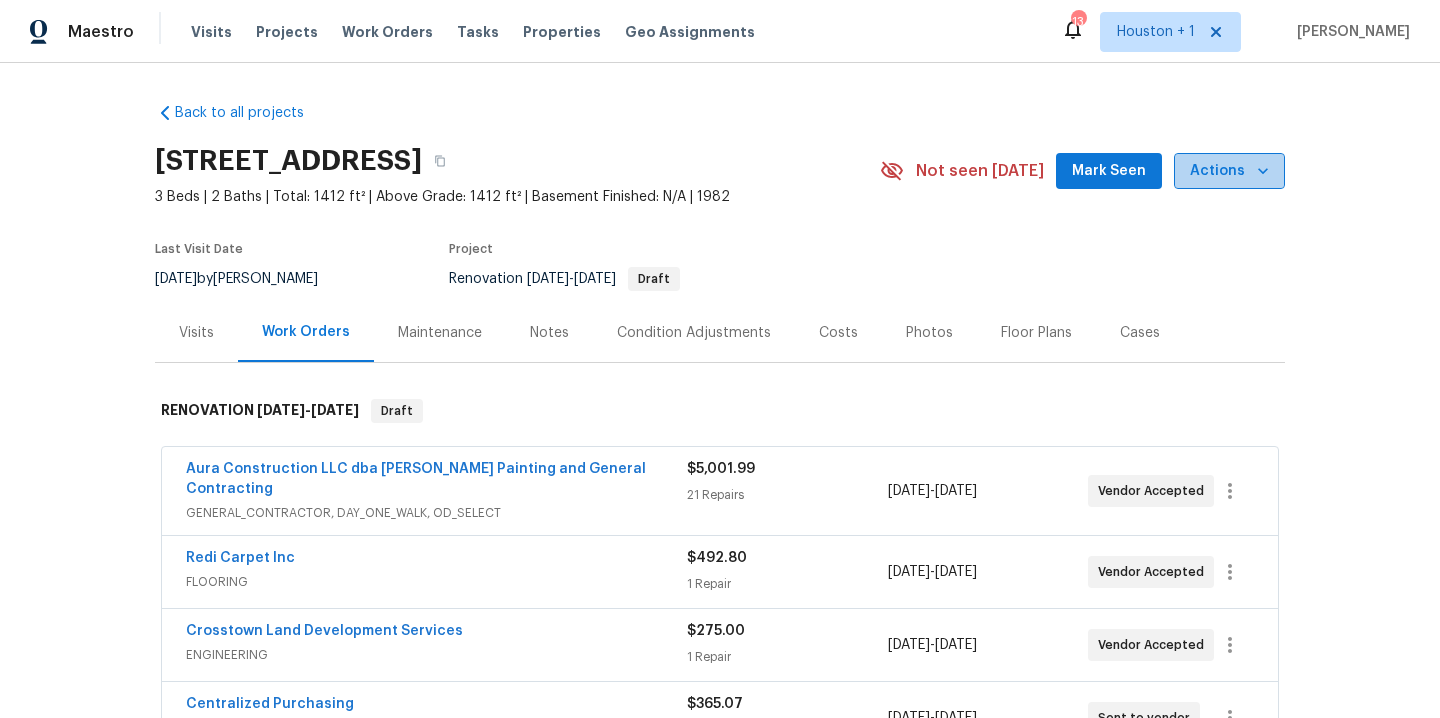 click 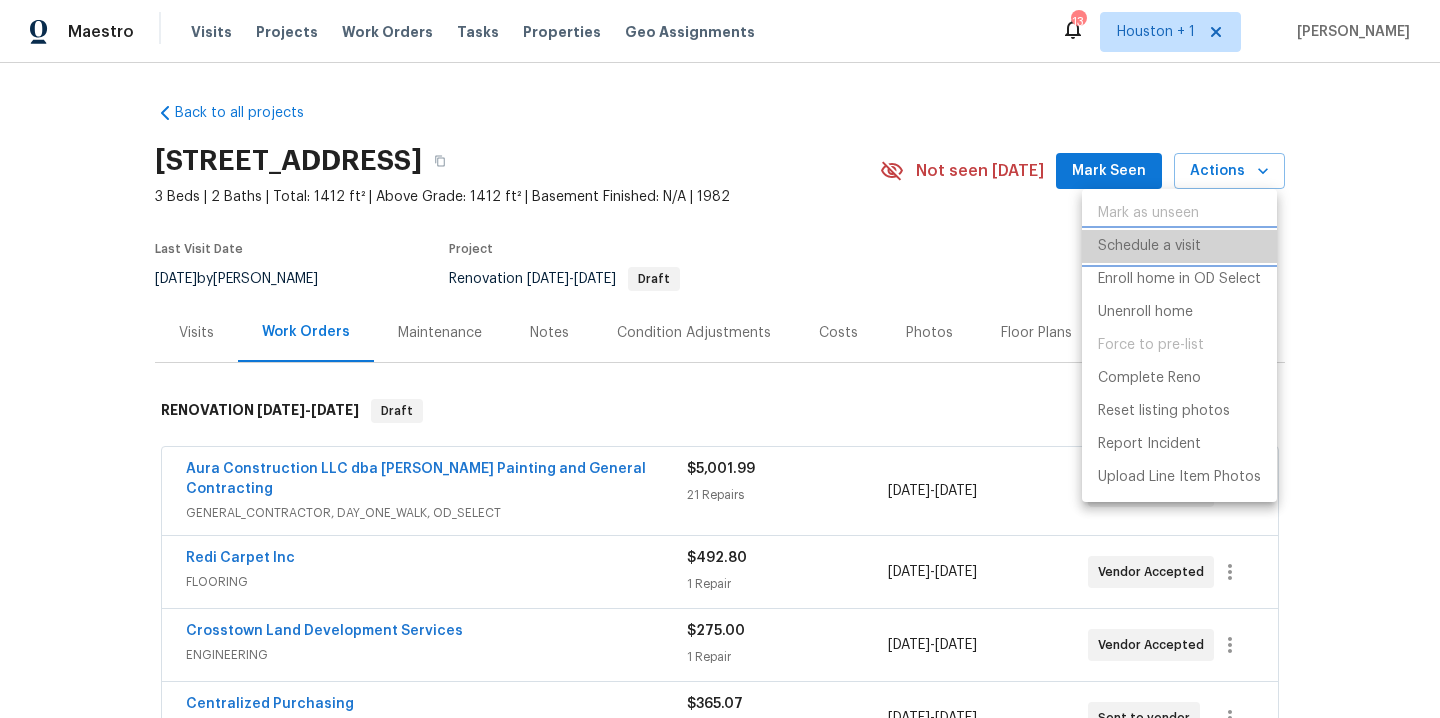 click on "Schedule a visit" at bounding box center [1149, 246] 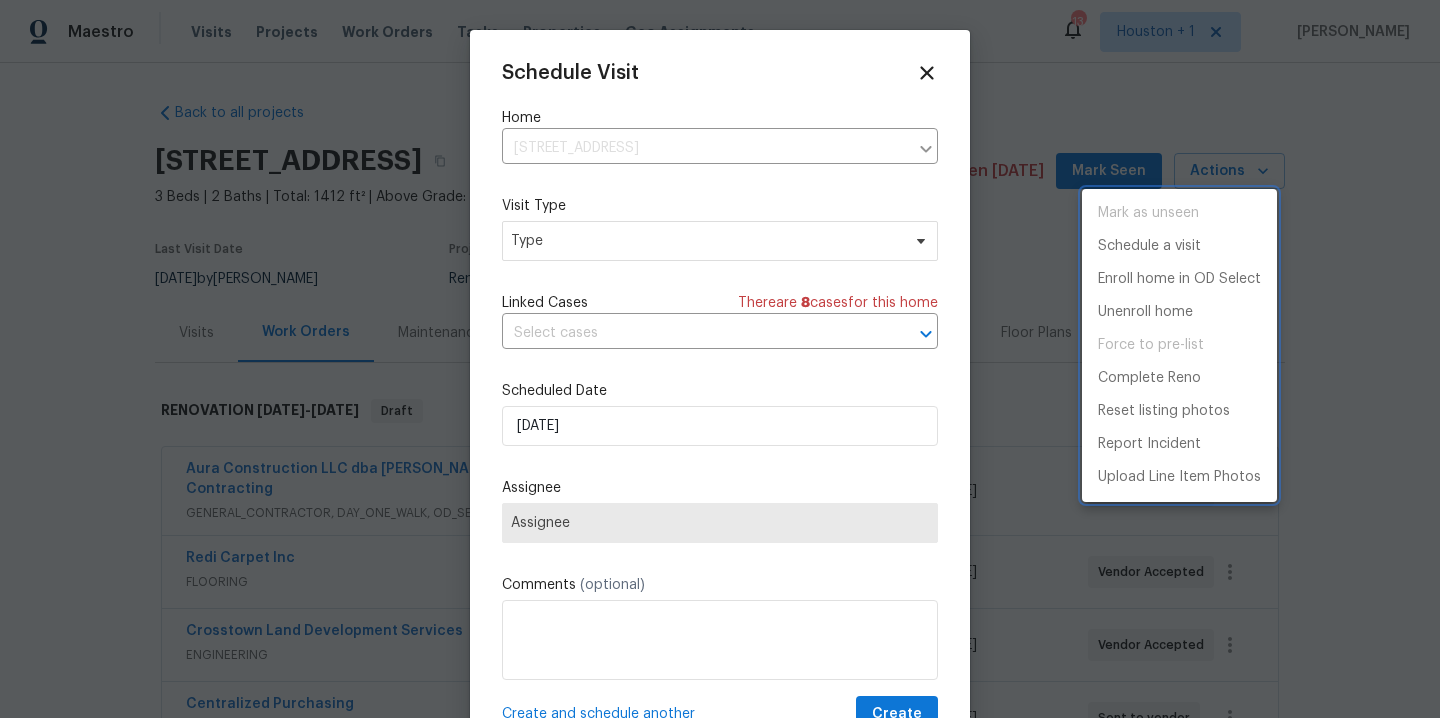 click at bounding box center (720, 359) 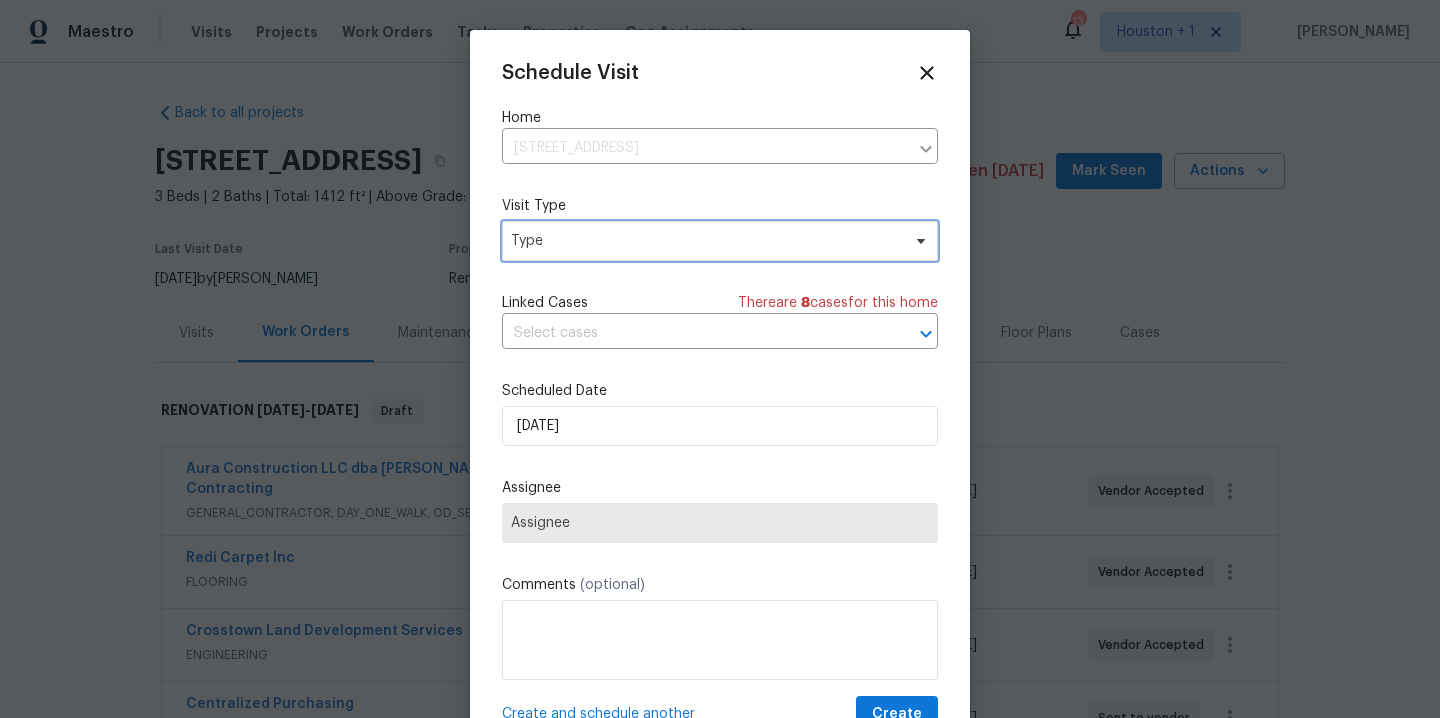 click on "Type" at bounding box center [705, 241] 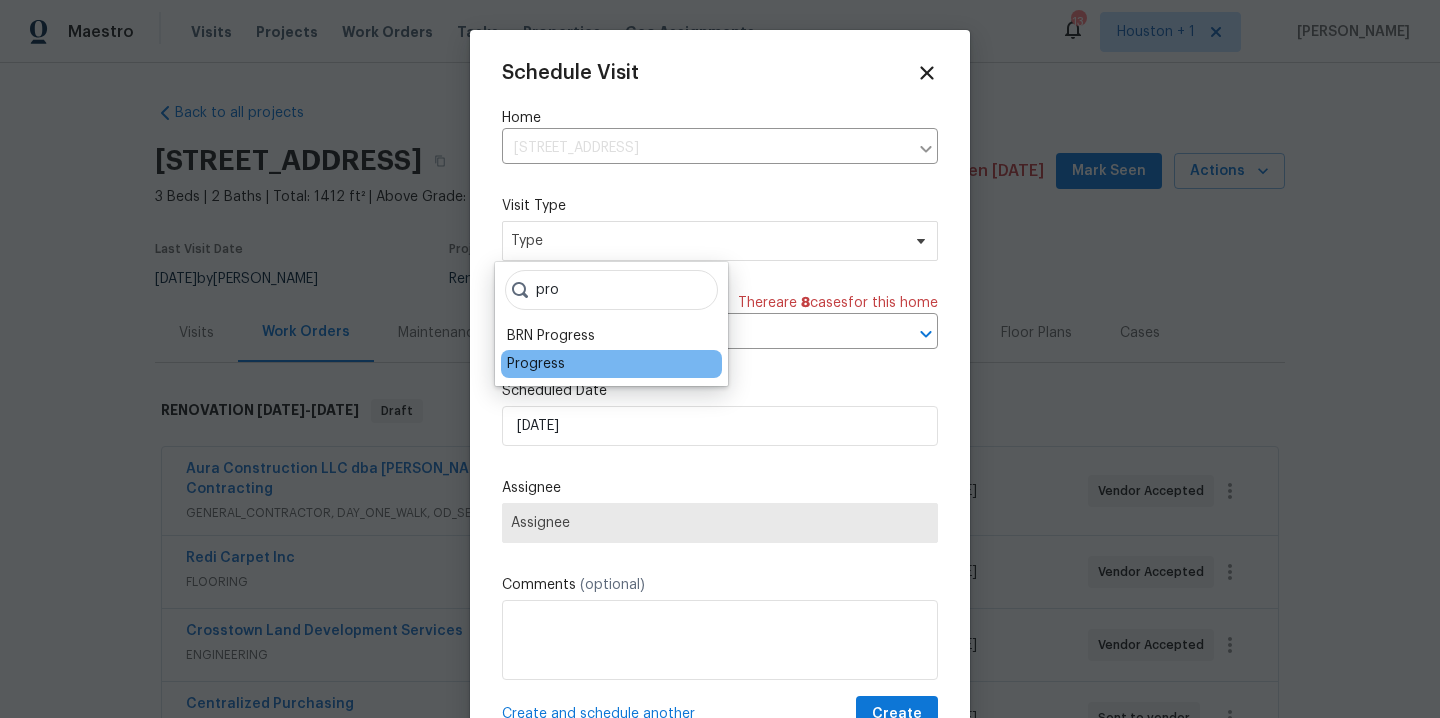 type on "pro" 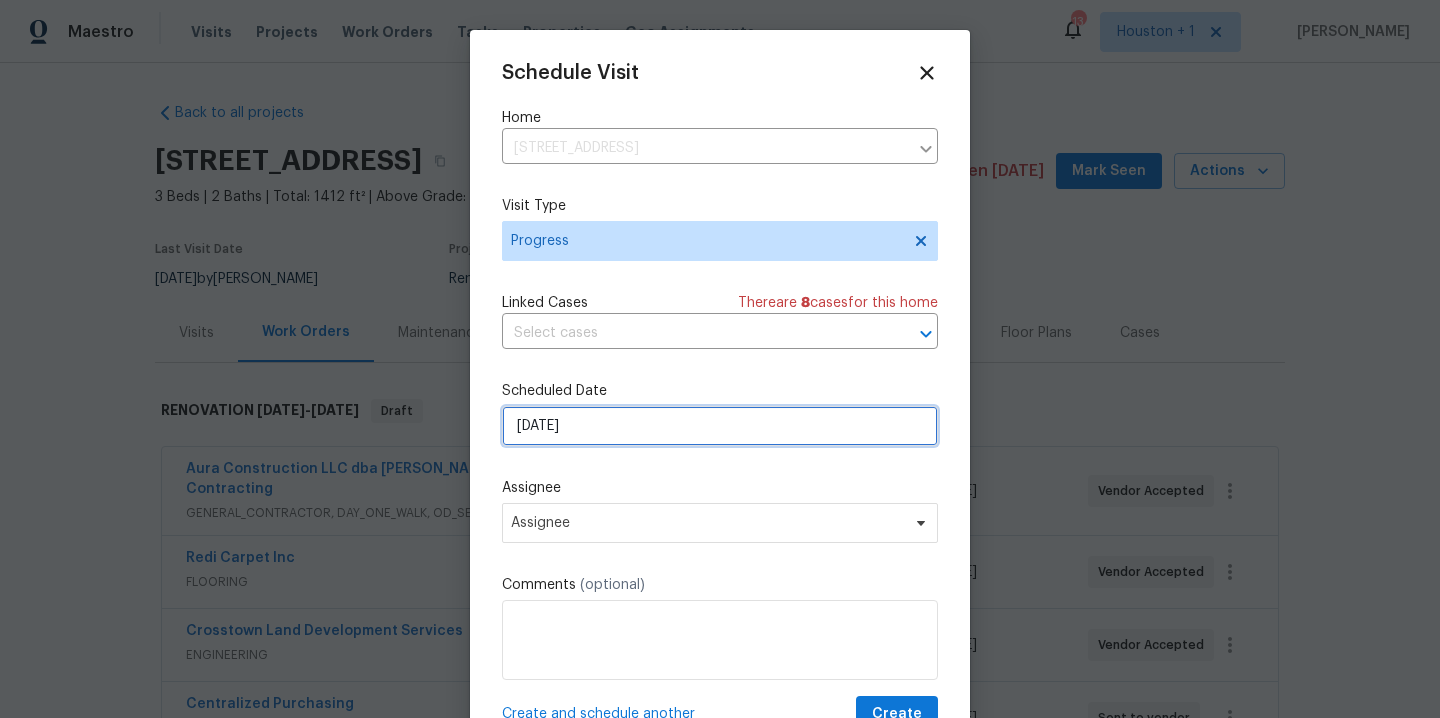 click on "7/18/2025" at bounding box center [720, 426] 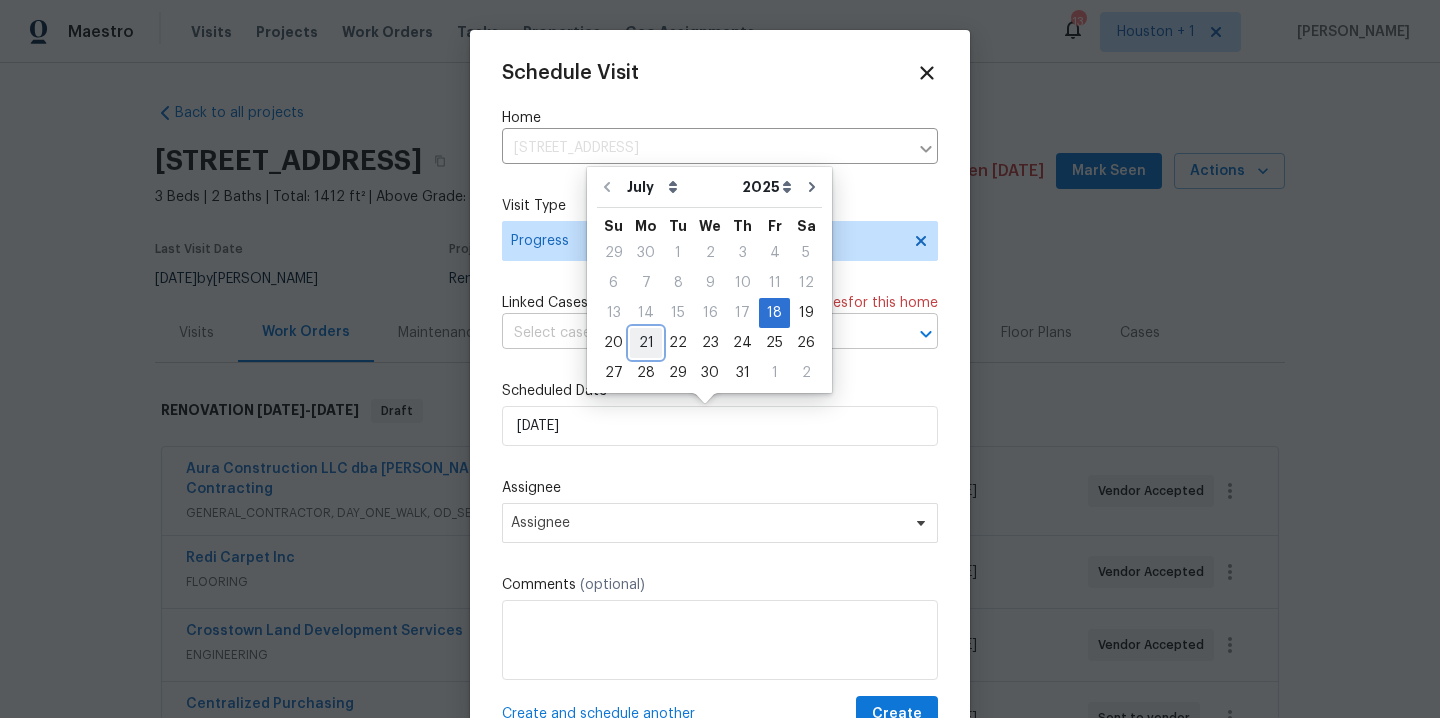 click on "21" at bounding box center (646, 343) 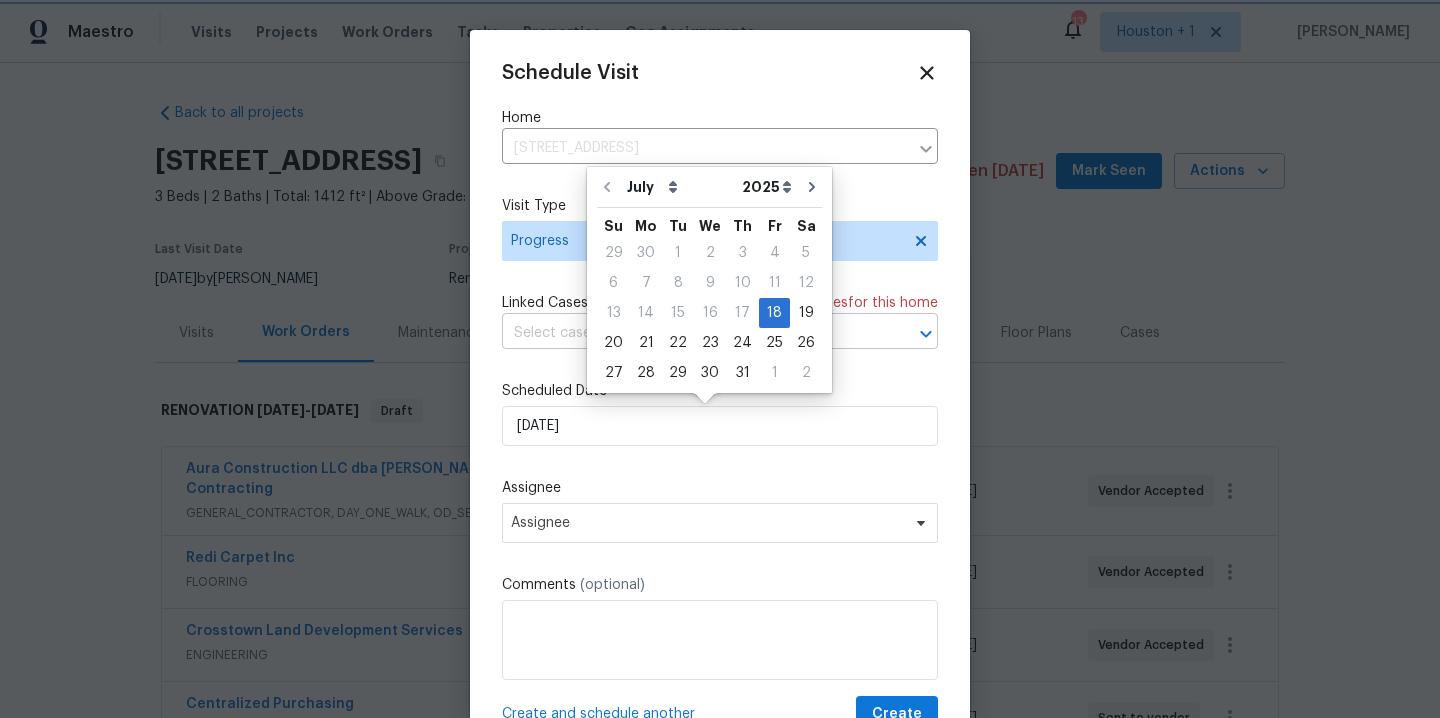 type on "7/21/2025" 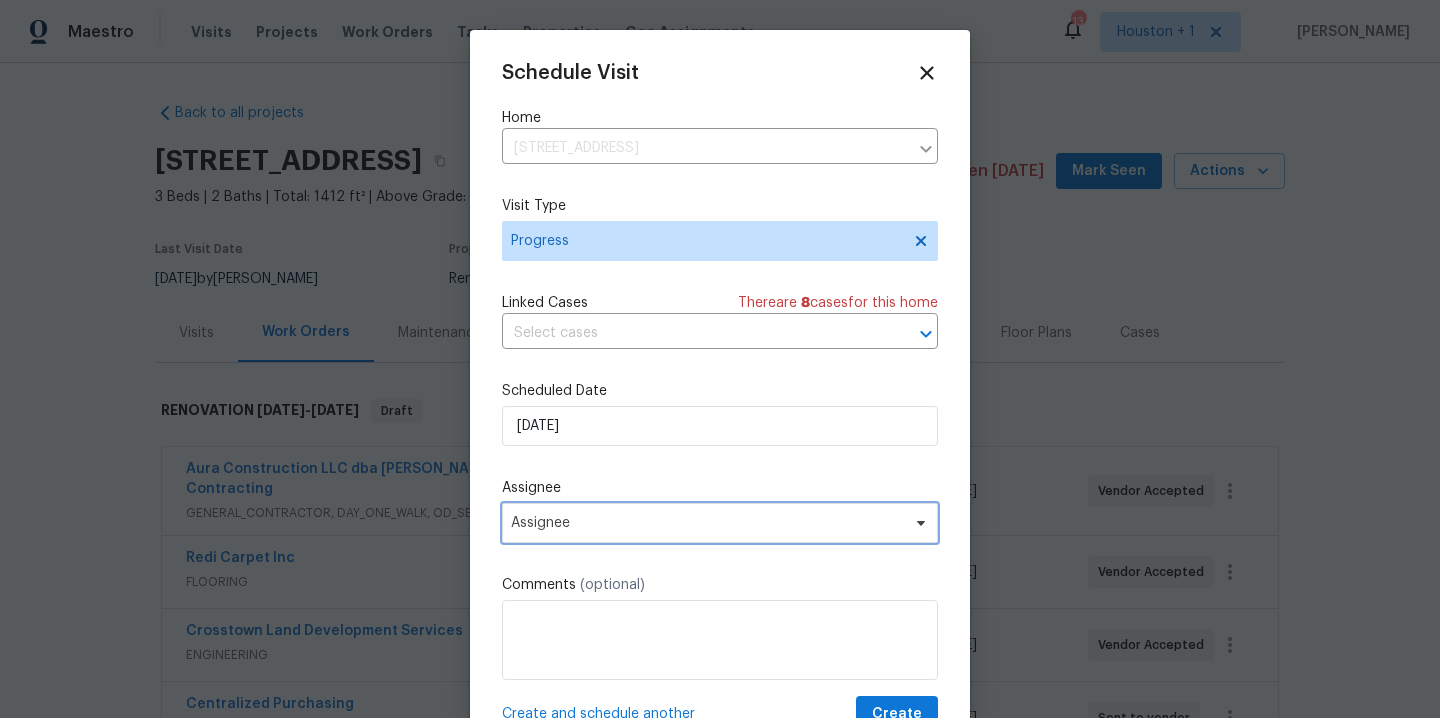 click on "Assignee" at bounding box center (707, 523) 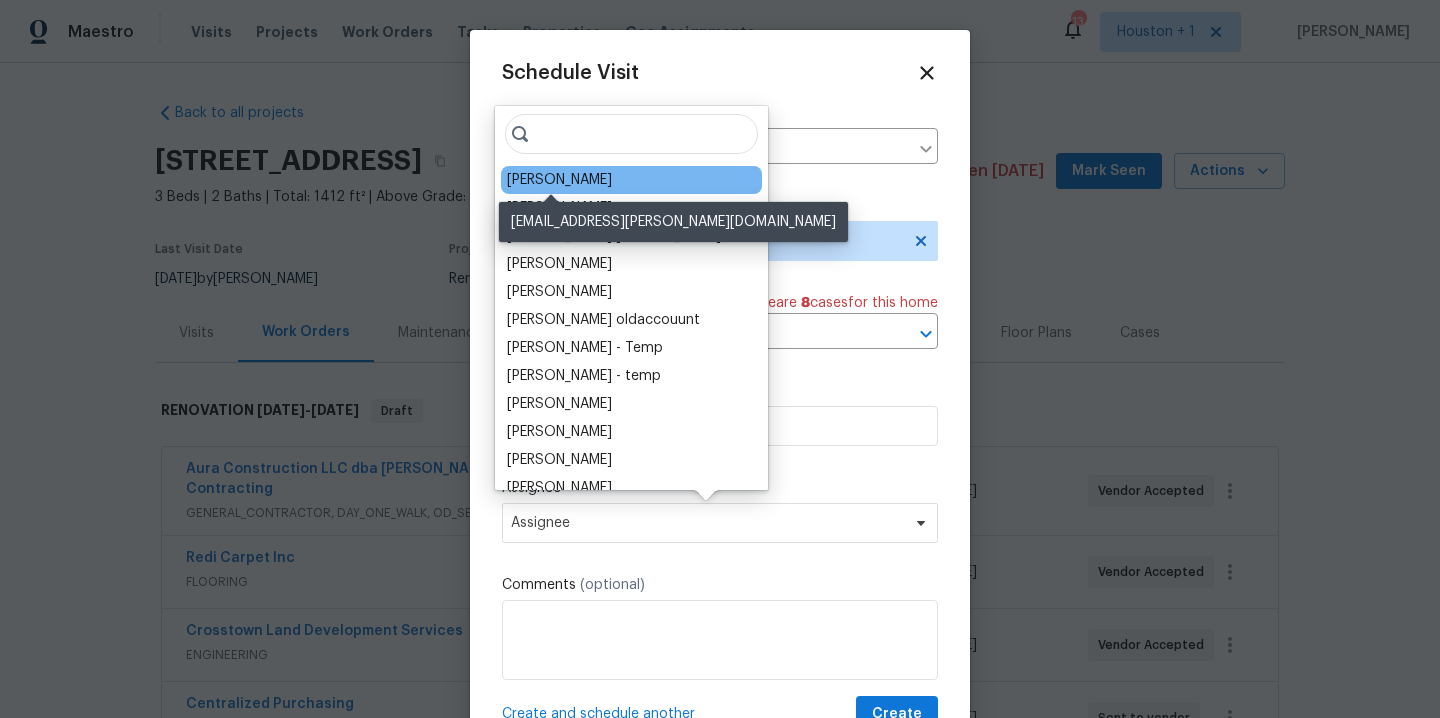 click on "[PERSON_NAME]" at bounding box center (559, 180) 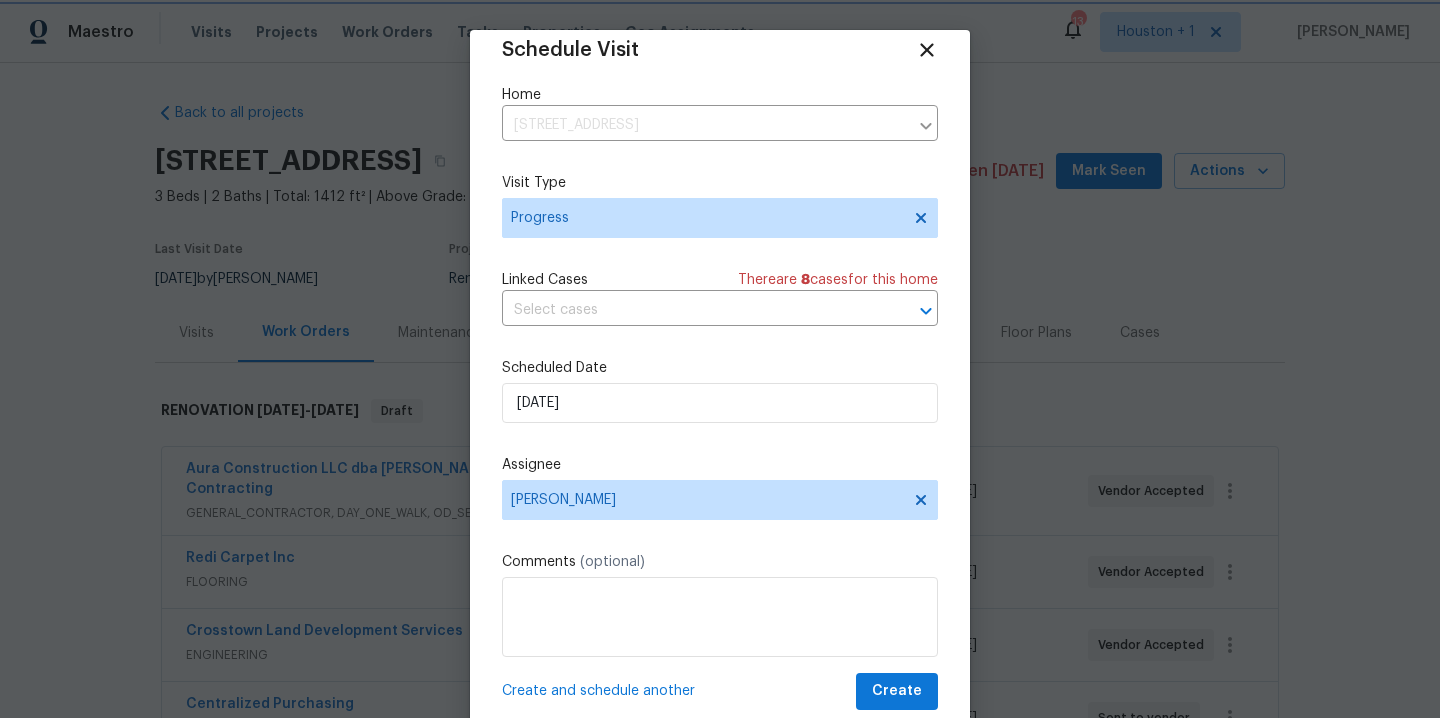 scroll, scrollTop: 36, scrollLeft: 0, axis: vertical 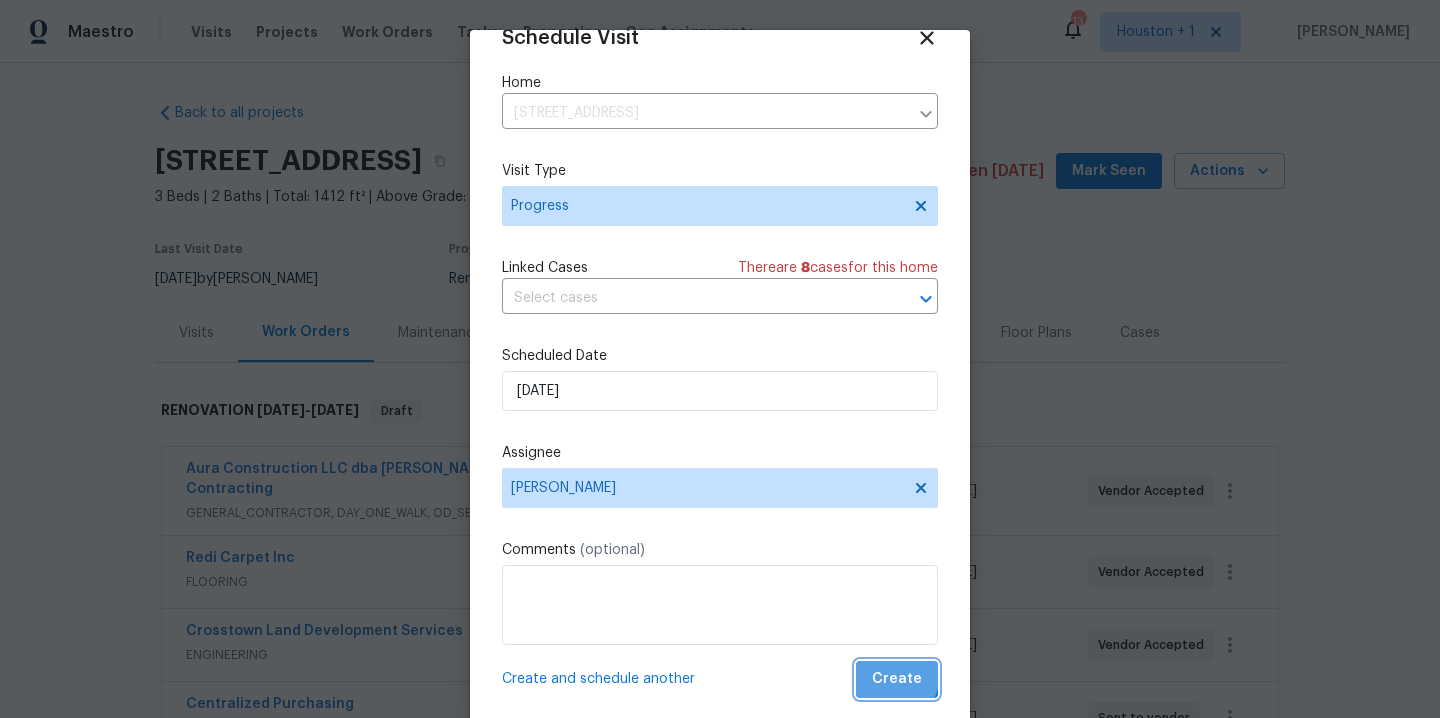 click on "Create" at bounding box center [897, 679] 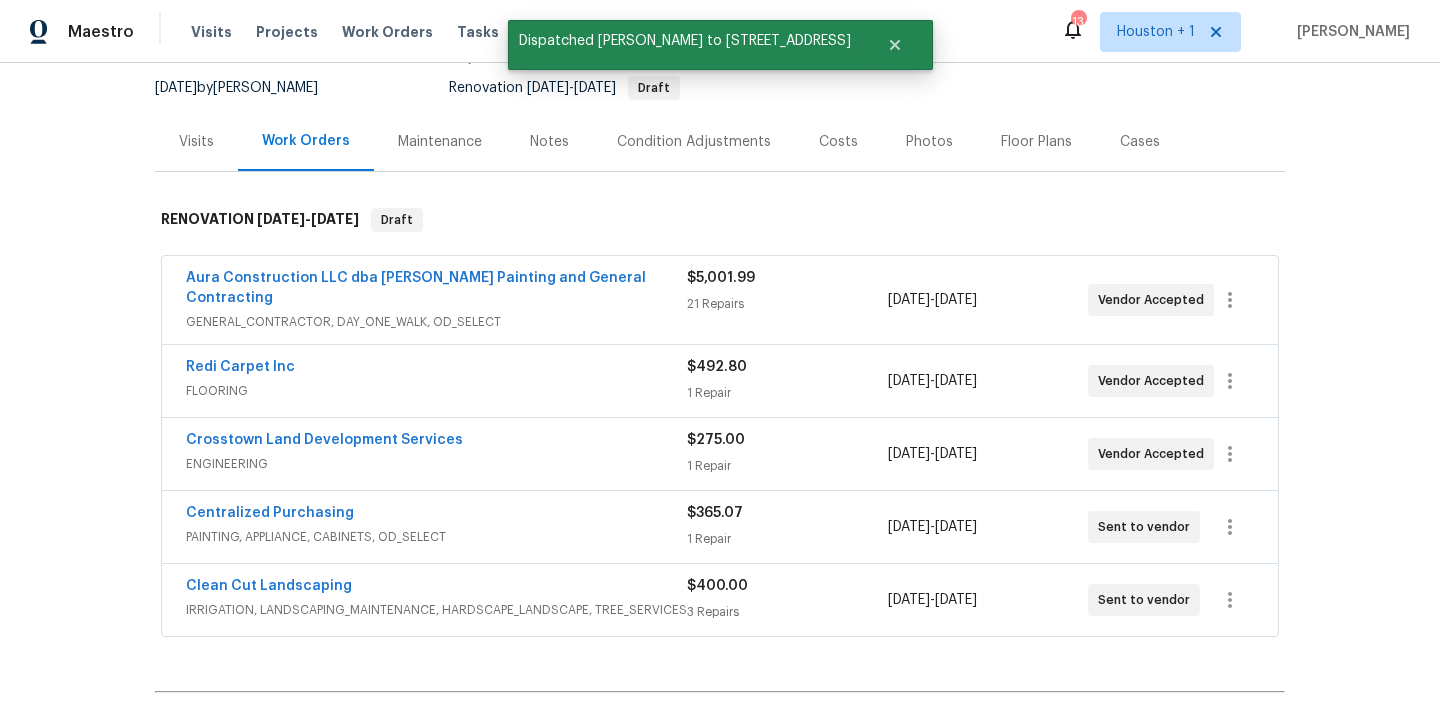scroll, scrollTop: 210, scrollLeft: 0, axis: vertical 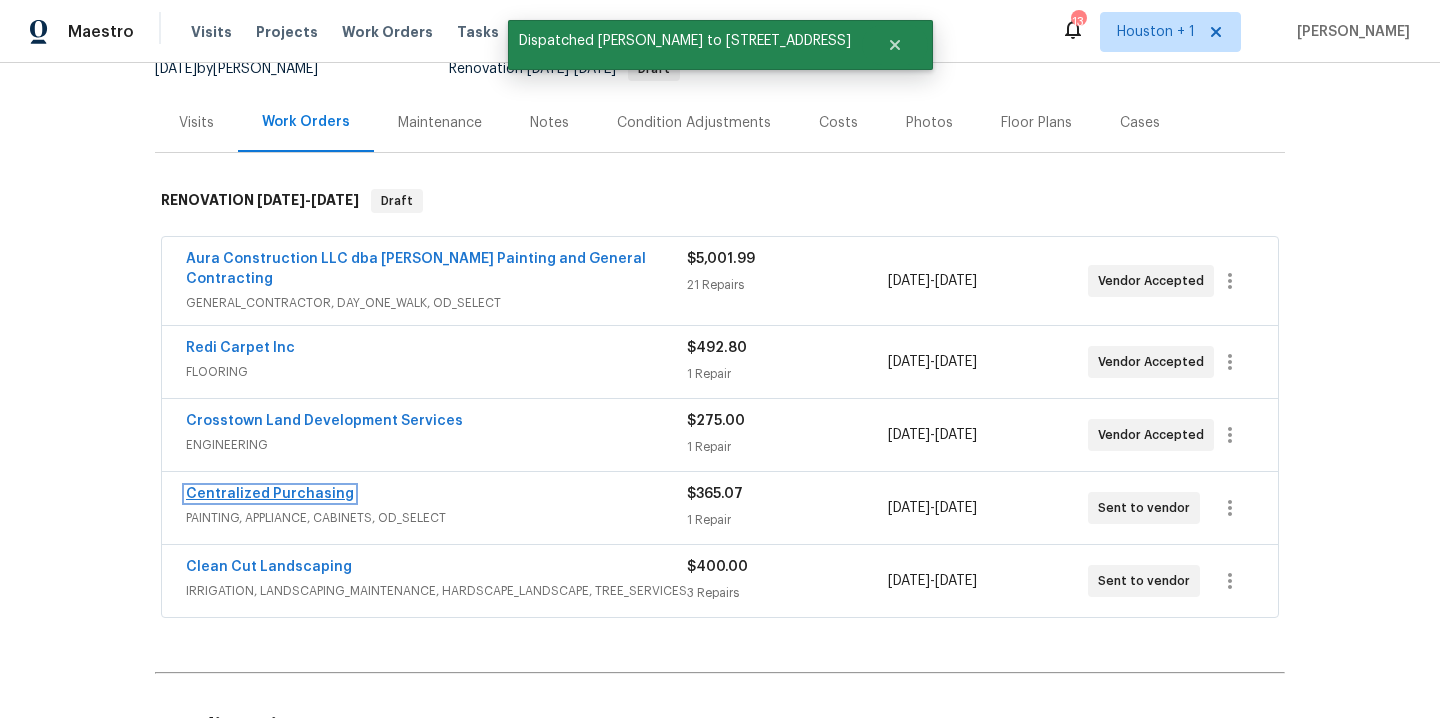 click on "Centralized Purchasing" at bounding box center (270, 494) 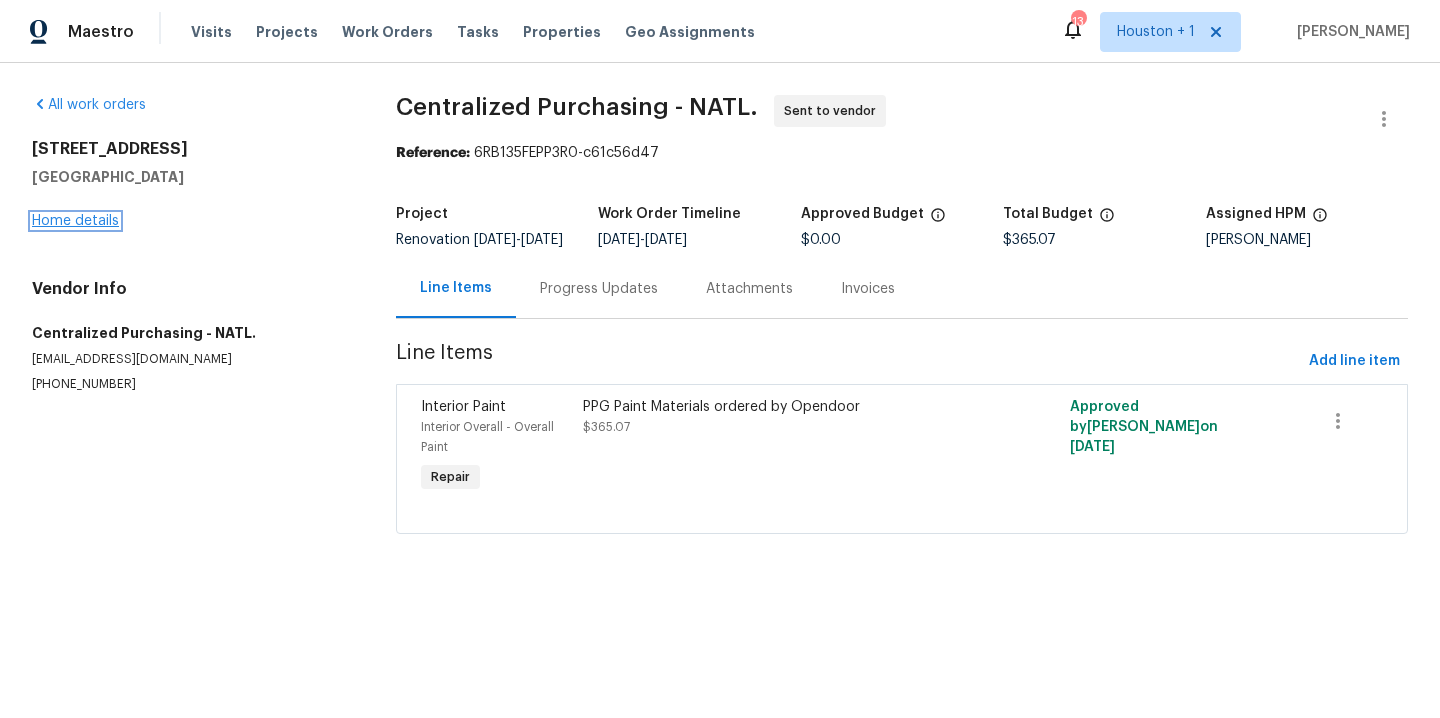 click on "Home details" at bounding box center (75, 221) 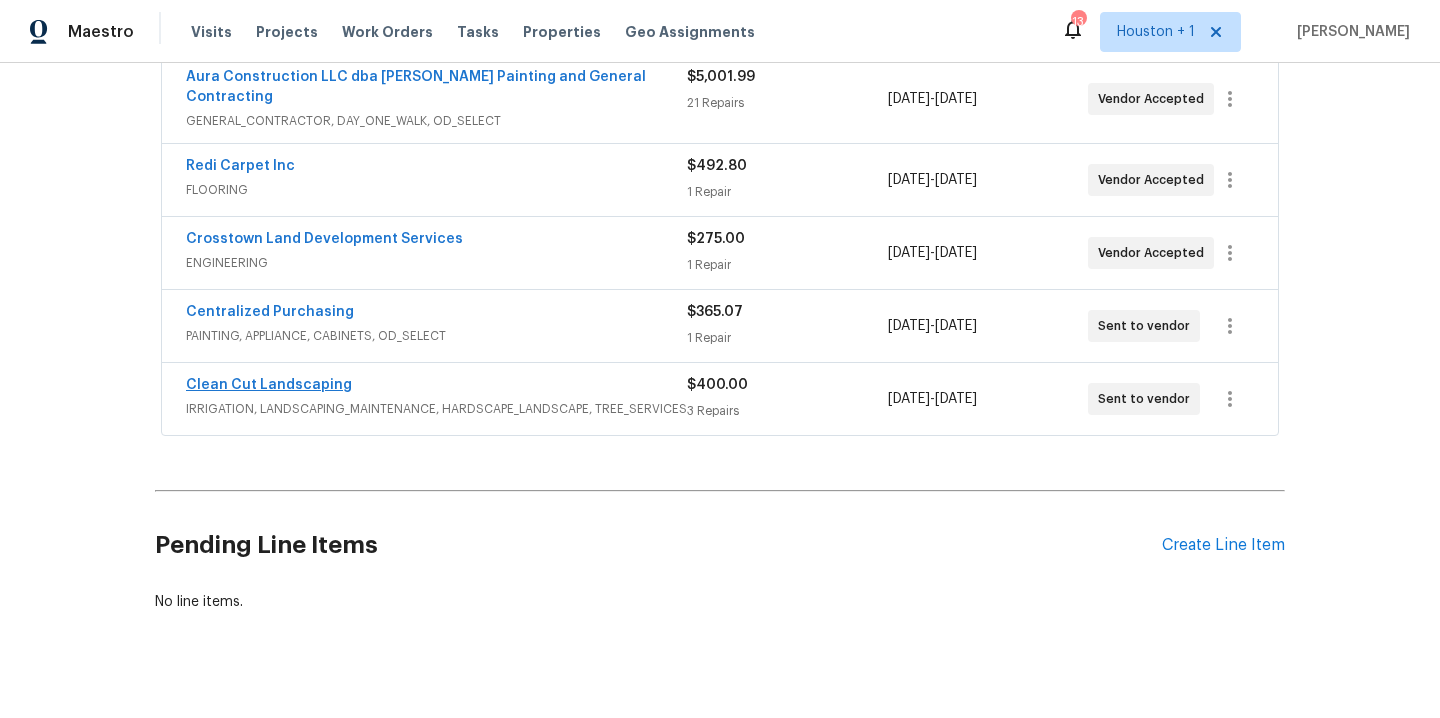 scroll, scrollTop: 230, scrollLeft: 0, axis: vertical 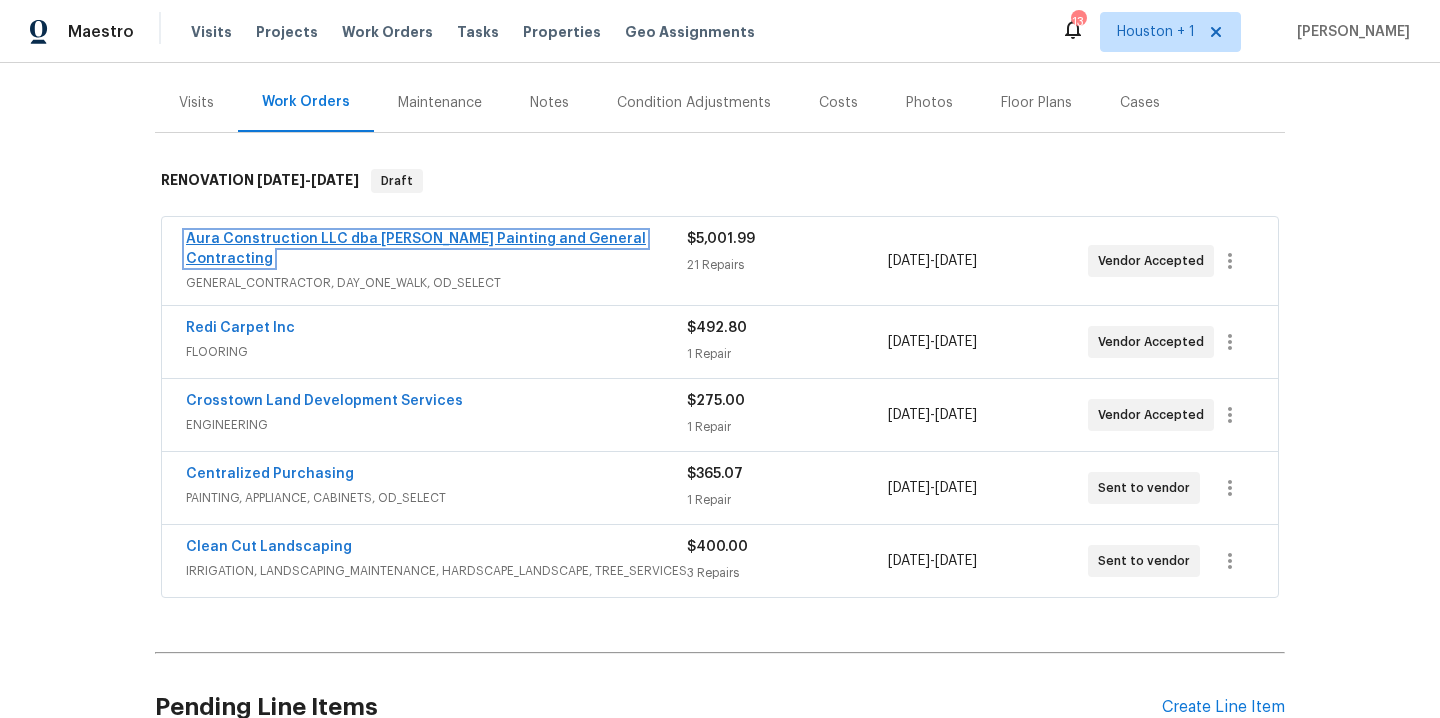 click on "Aura Construction LLC dba Logan's Painting and General Contracting" at bounding box center (416, 249) 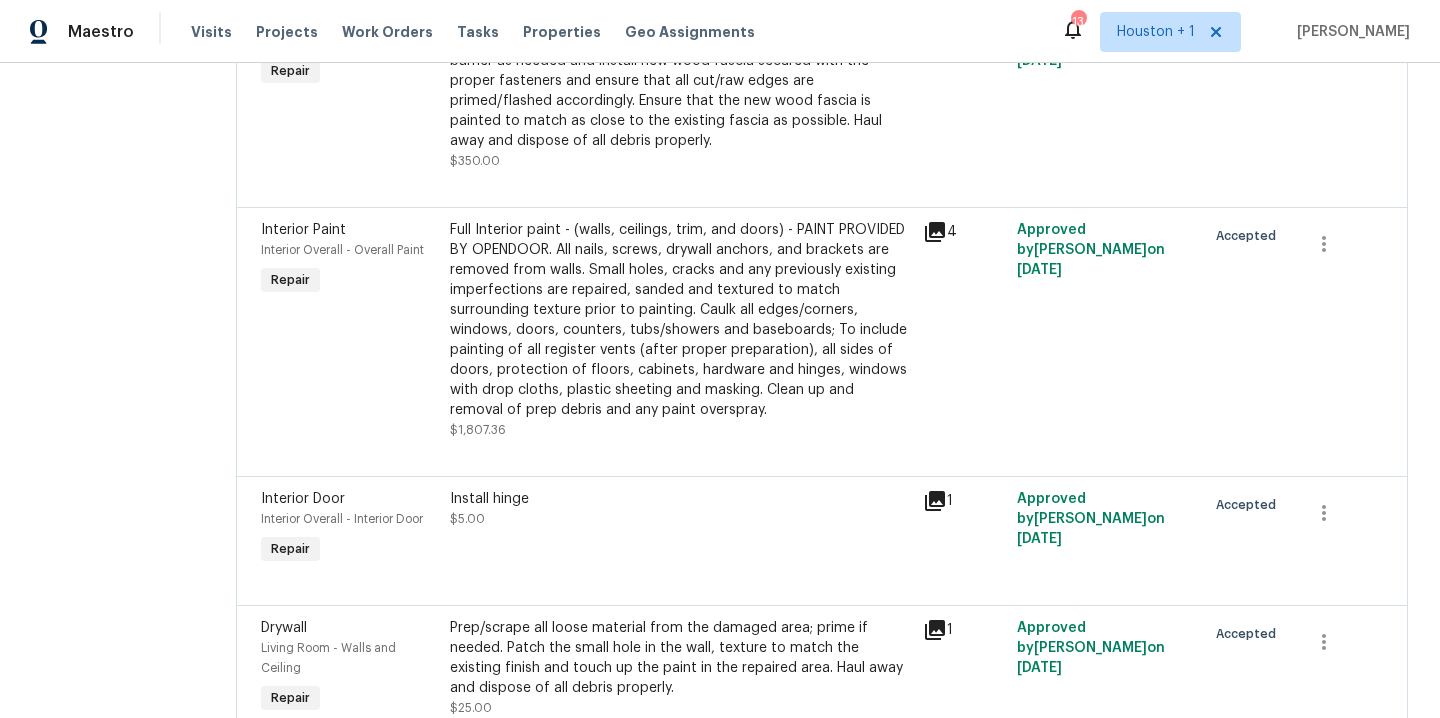 scroll, scrollTop: 704, scrollLeft: 0, axis: vertical 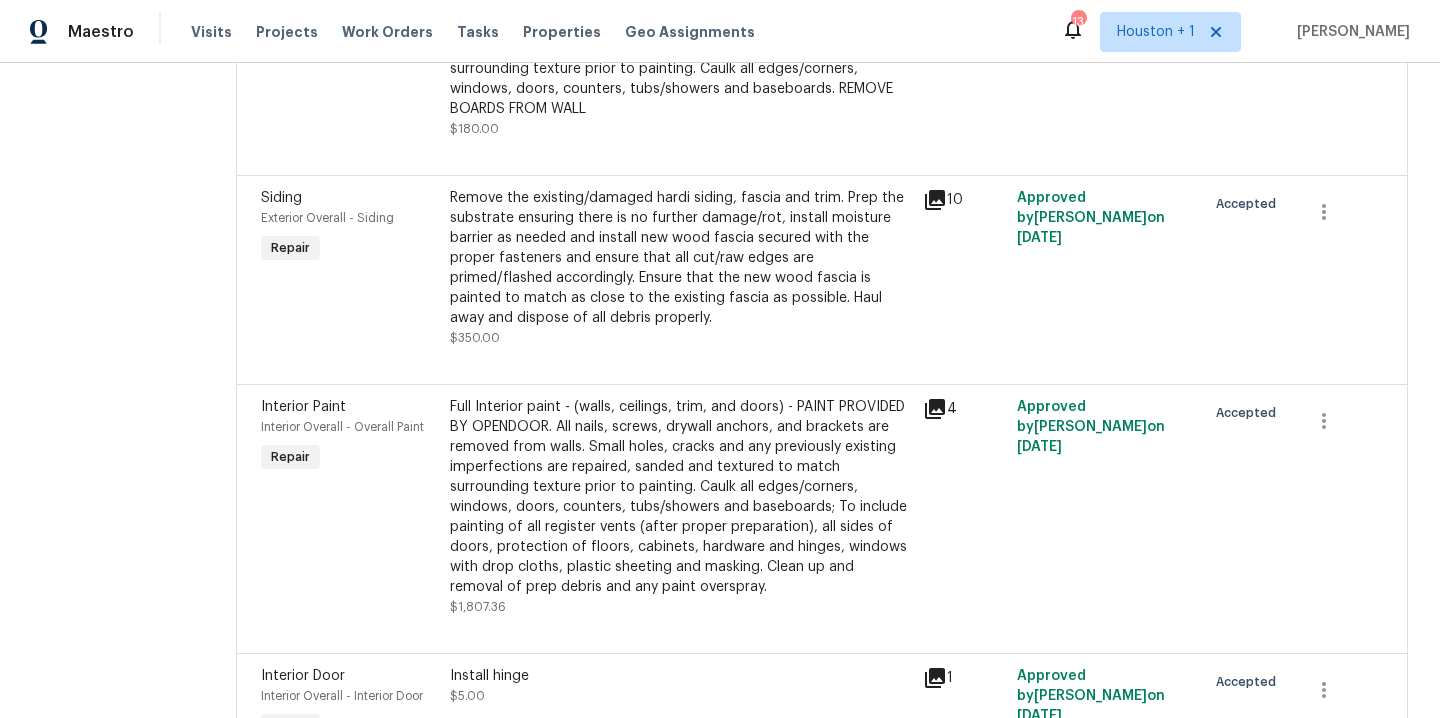 click on "Remove the existing/damaged hardi siding, fascia and trim. Prep the substrate ensuring there is no further damage/rot, install moisture barrier as needed and install new wood fascia secured with the proper fasteners and ensure that all cut/raw edges are primed/flashed accordingly. Ensure that the new wood fascia is painted to match as close to the existing fascia as possible. Haul away and dispose of all debris properly." at bounding box center [680, 258] 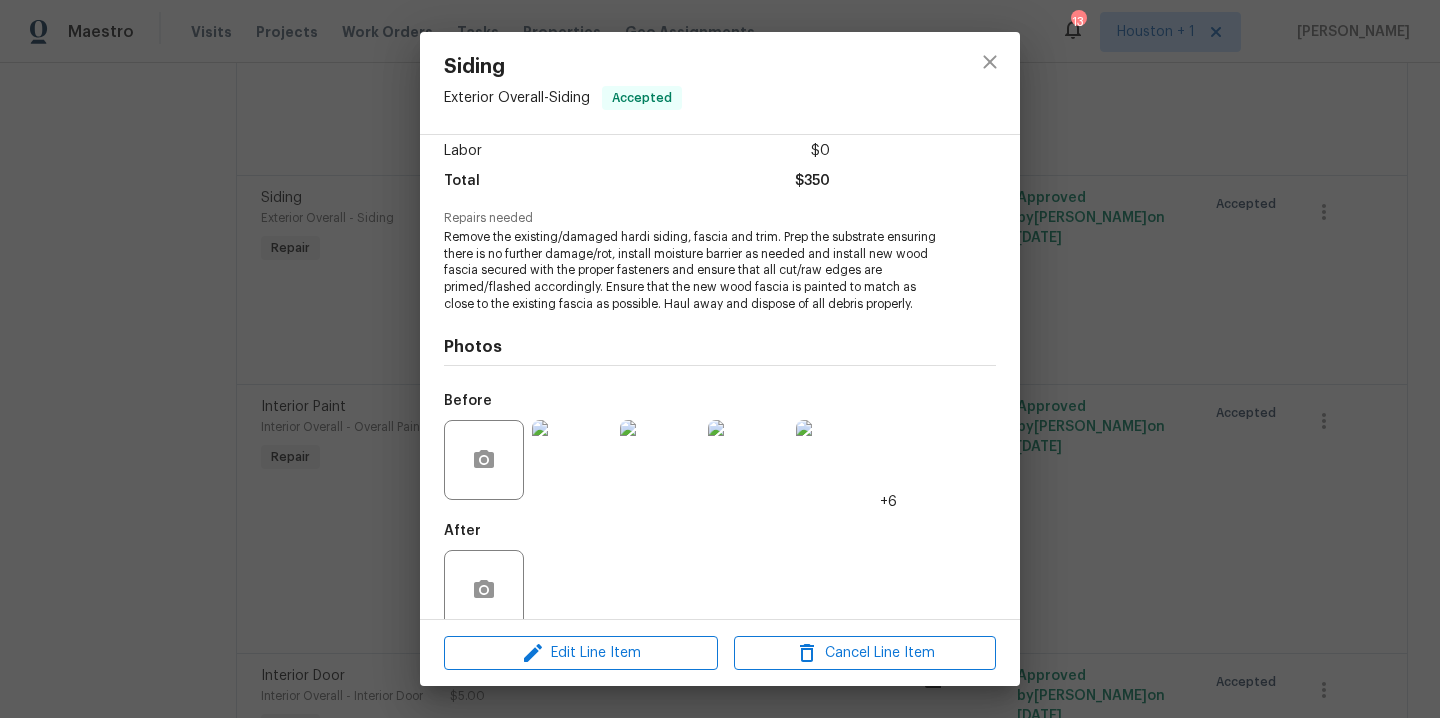 scroll, scrollTop: 50, scrollLeft: 0, axis: vertical 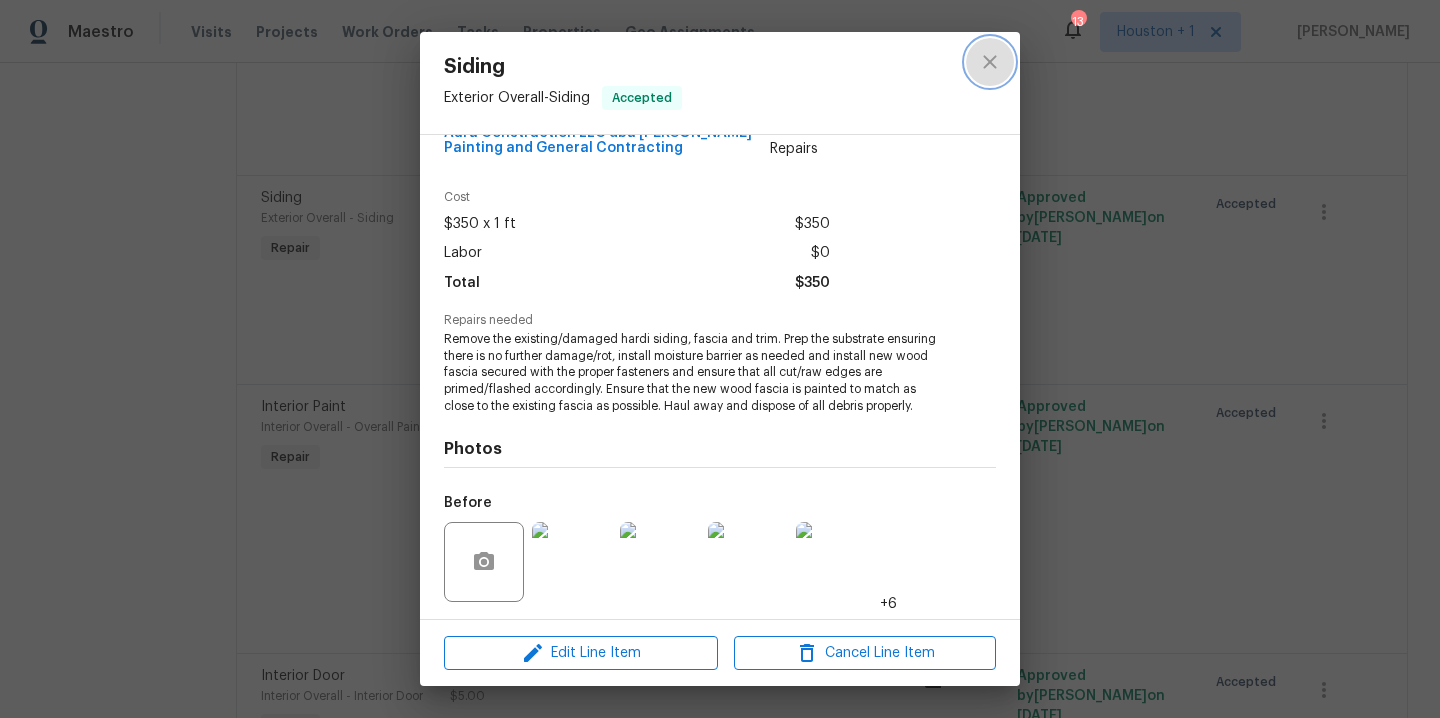 click 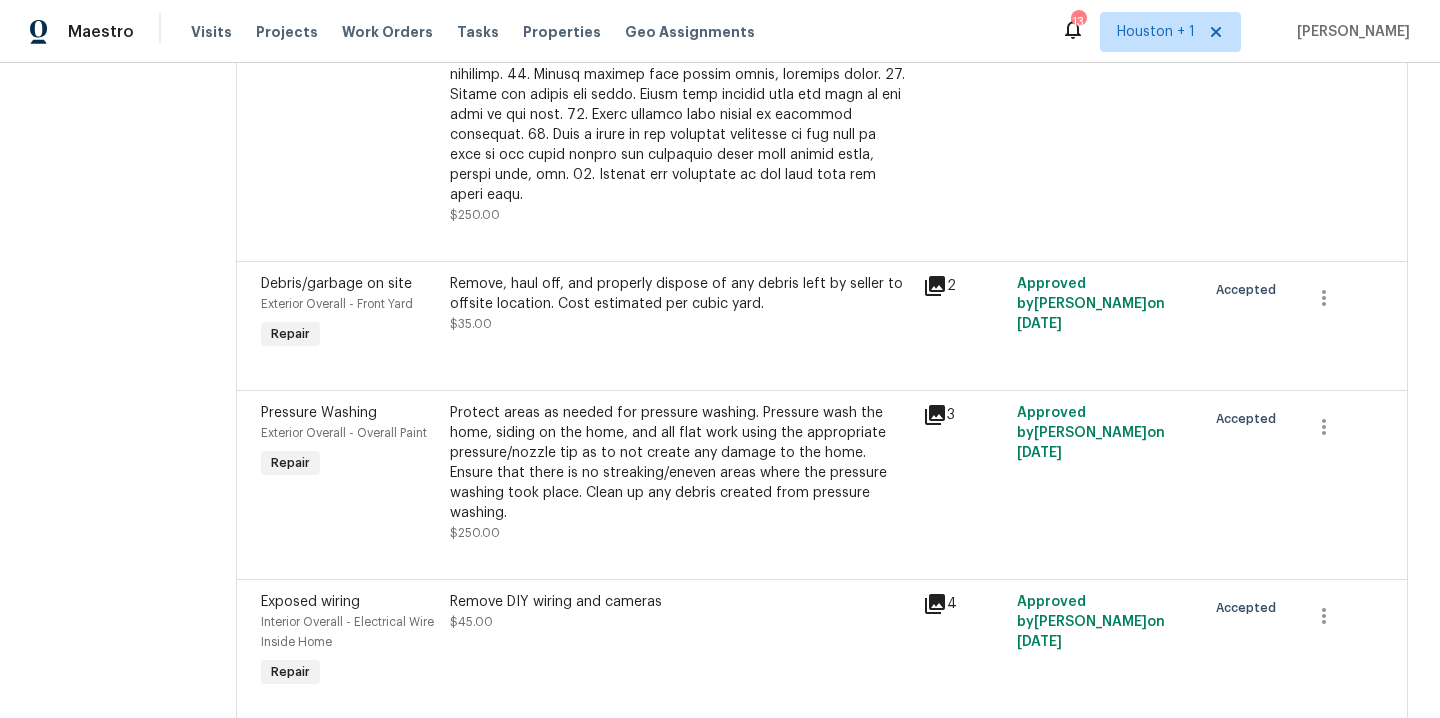 scroll, scrollTop: 3540, scrollLeft: 0, axis: vertical 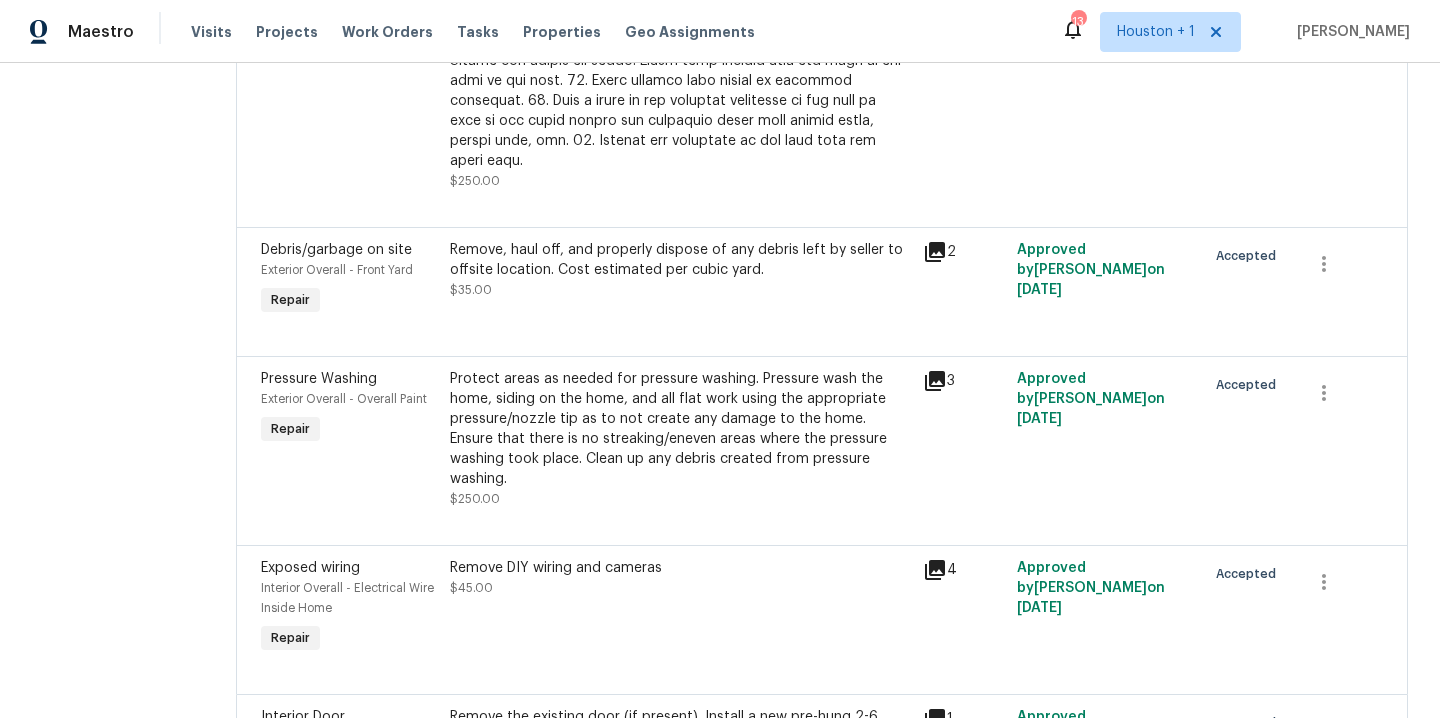 click on "Remove, haul off, and properly dispose of any debris left by seller to offsite location. Cost estimated per cubic yard. $35.00" at bounding box center [680, 280] 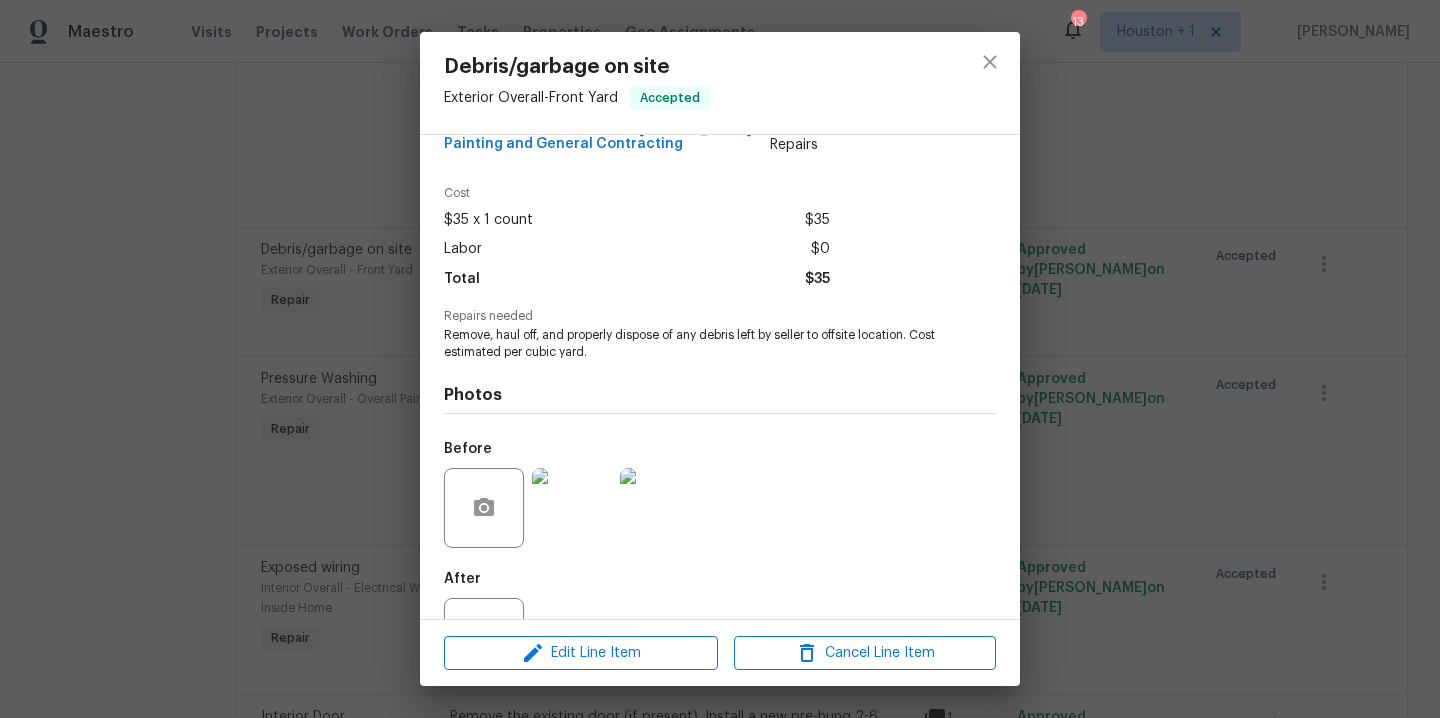 scroll, scrollTop: 133, scrollLeft: 0, axis: vertical 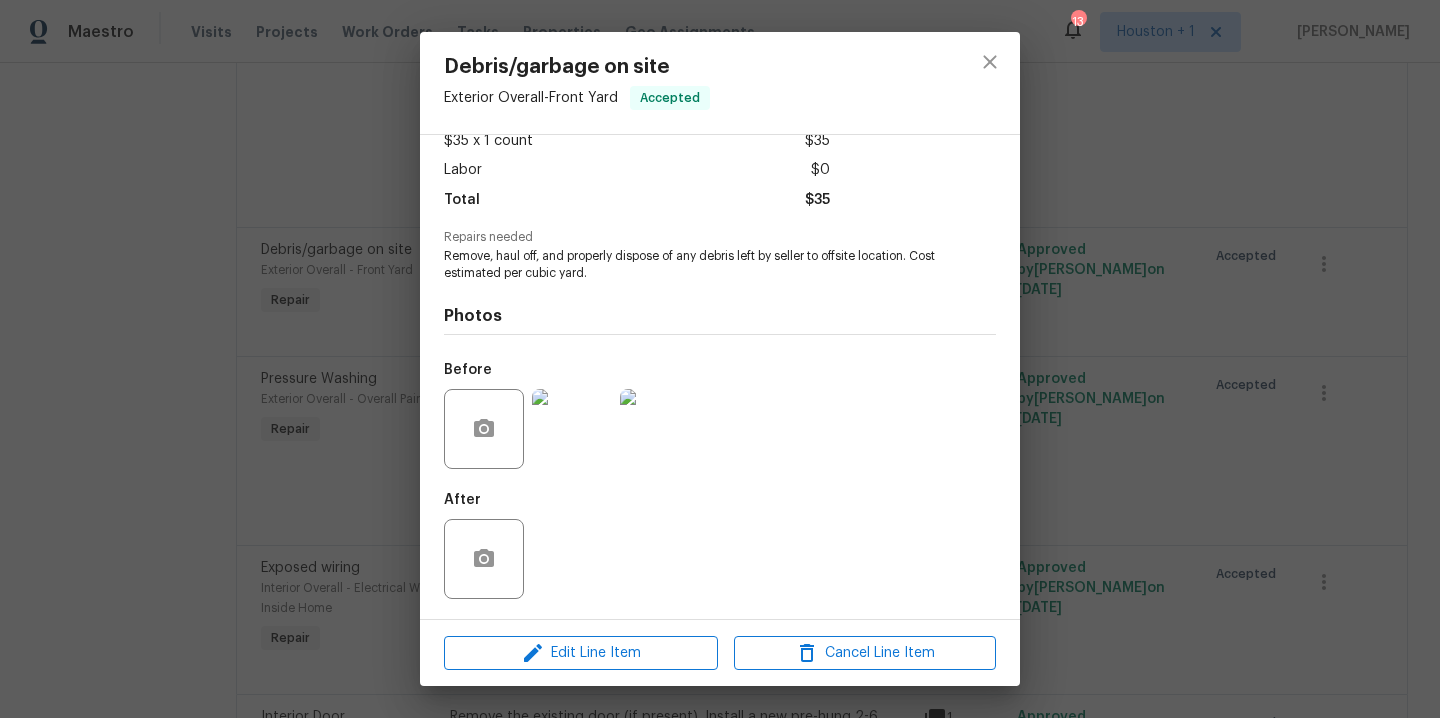 click at bounding box center (572, 429) 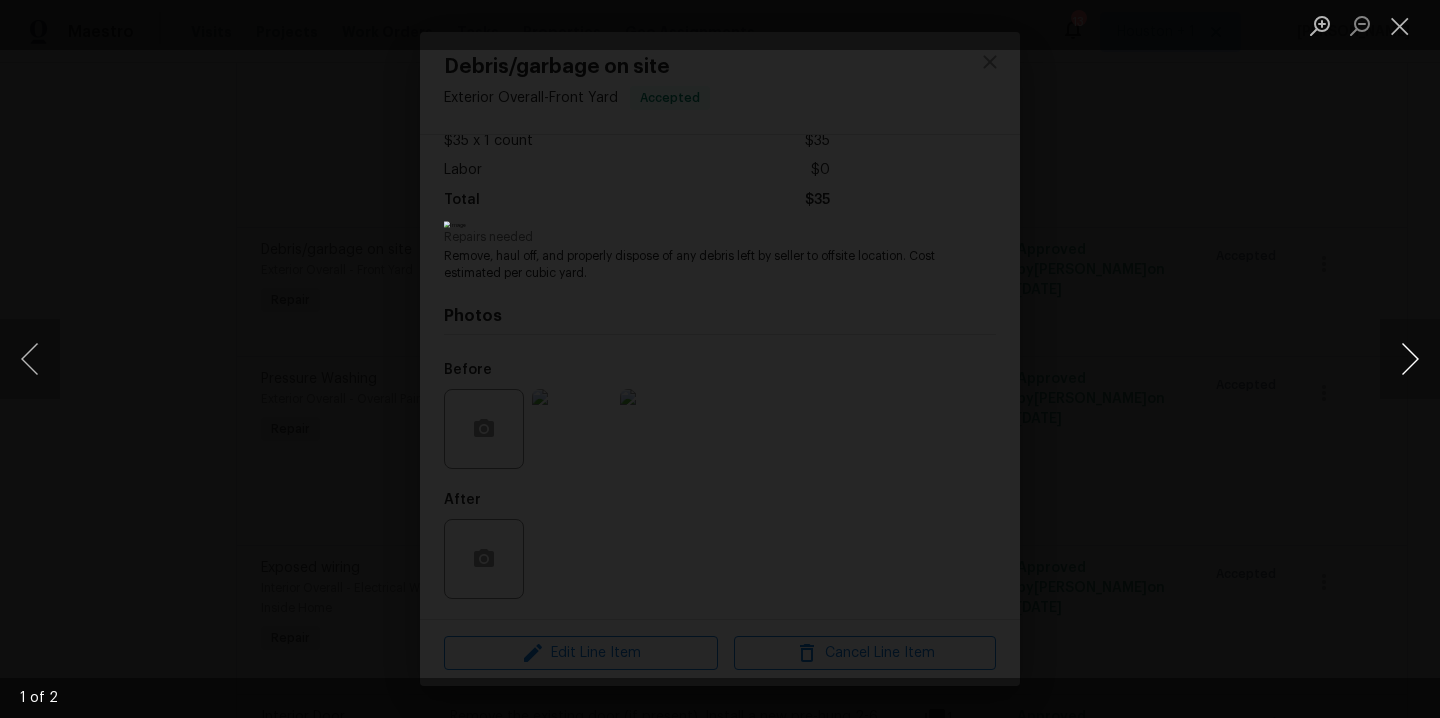 click at bounding box center (1410, 359) 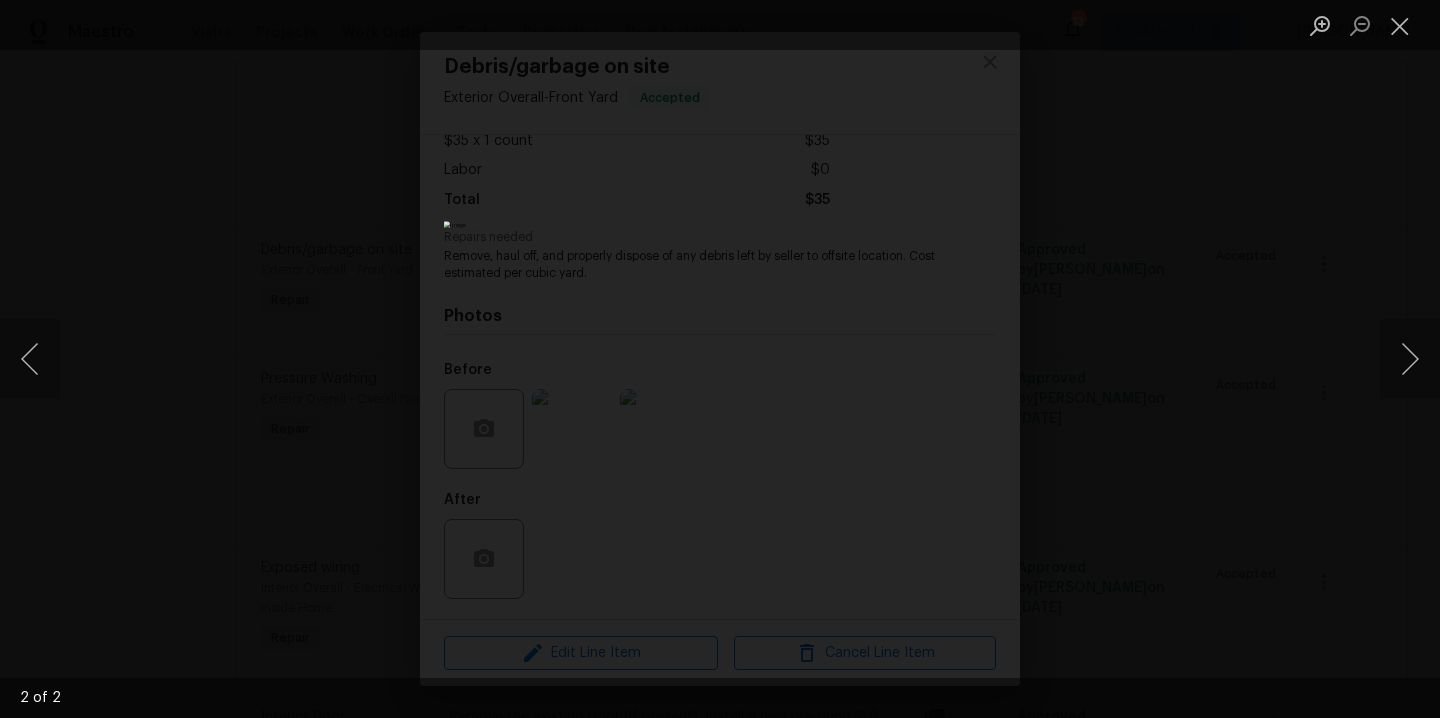 click at bounding box center [720, 359] 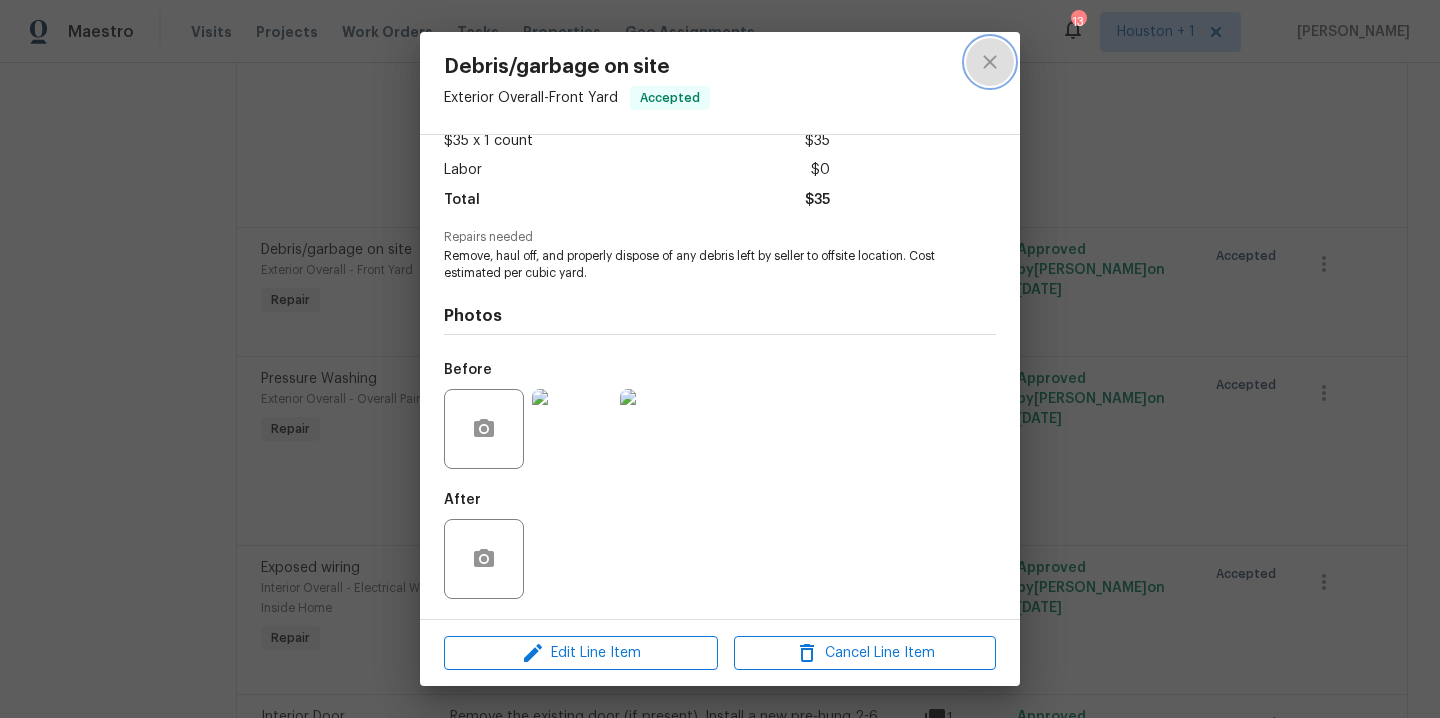 click 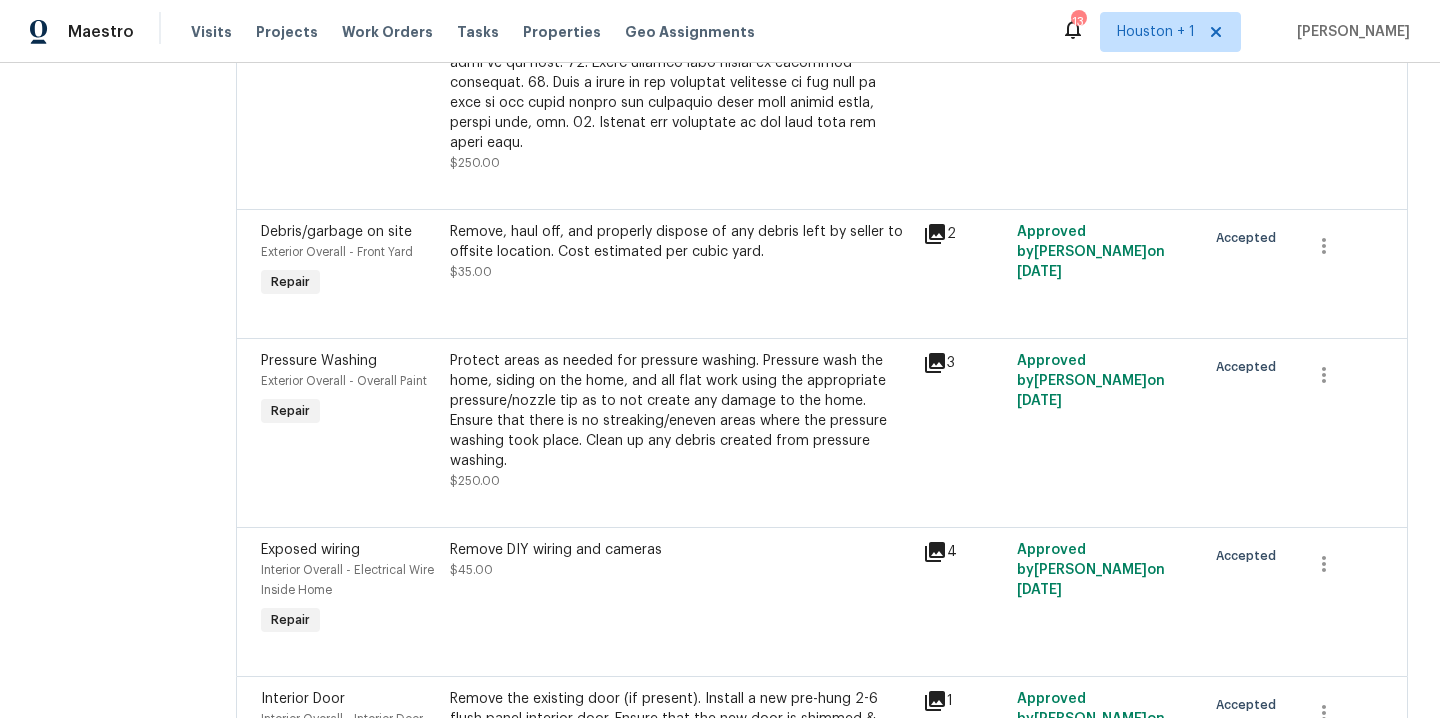 scroll, scrollTop: 3565, scrollLeft: 0, axis: vertical 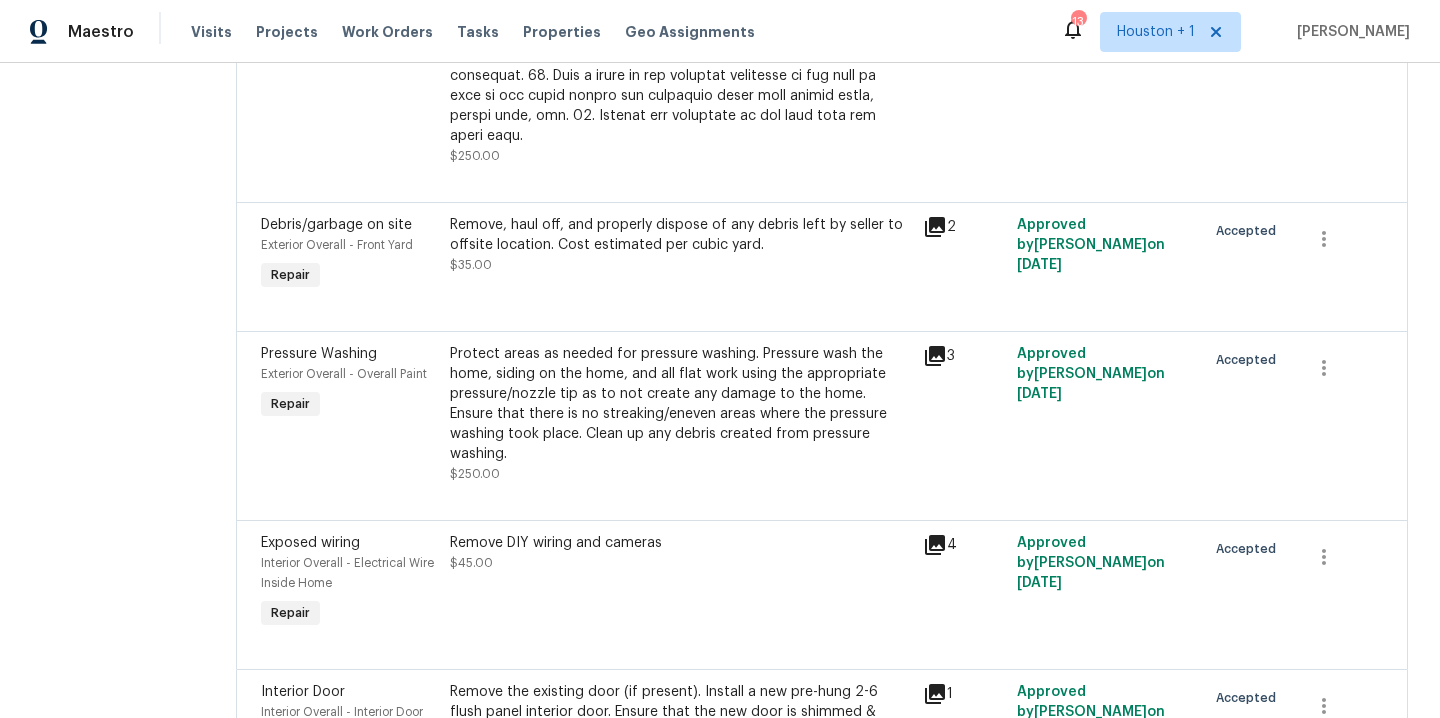 click on "Remove DIY wiring and cameras $45.00" at bounding box center (680, 553) 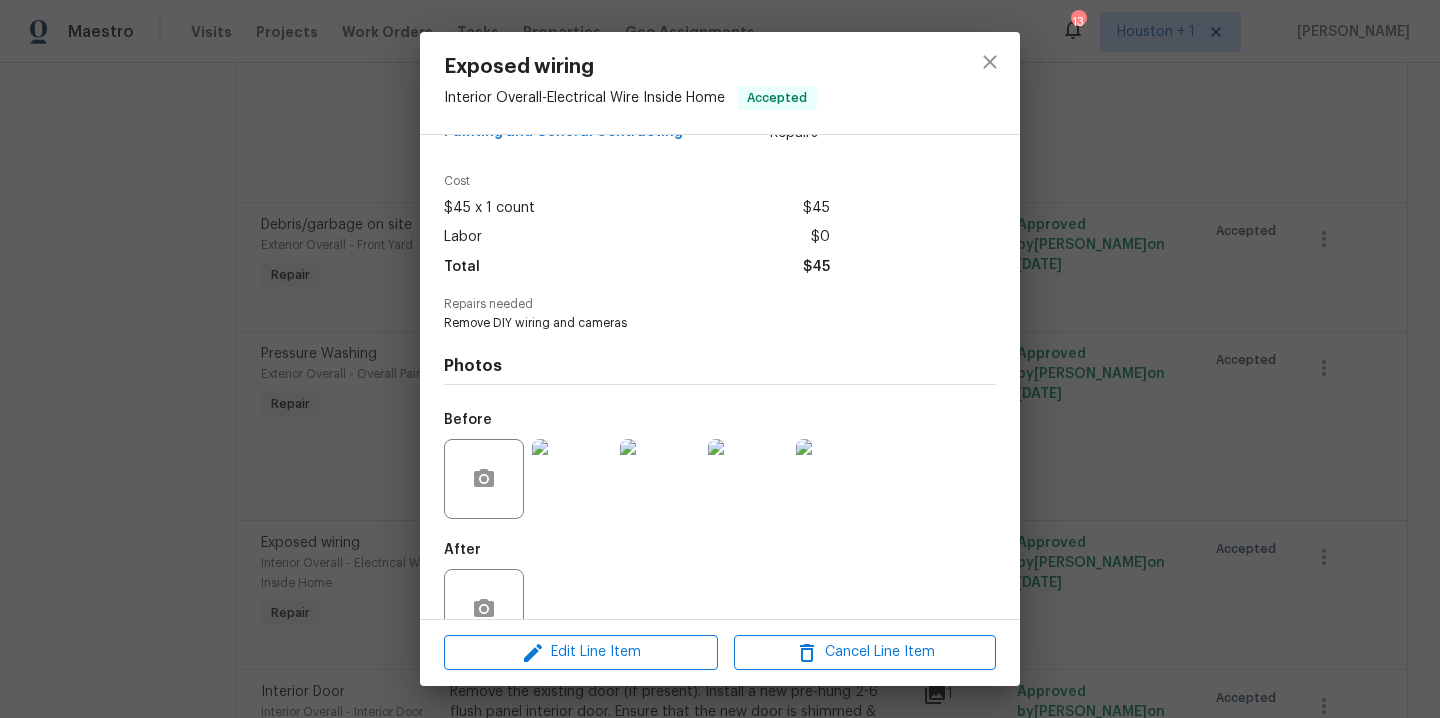 scroll, scrollTop: 116, scrollLeft: 0, axis: vertical 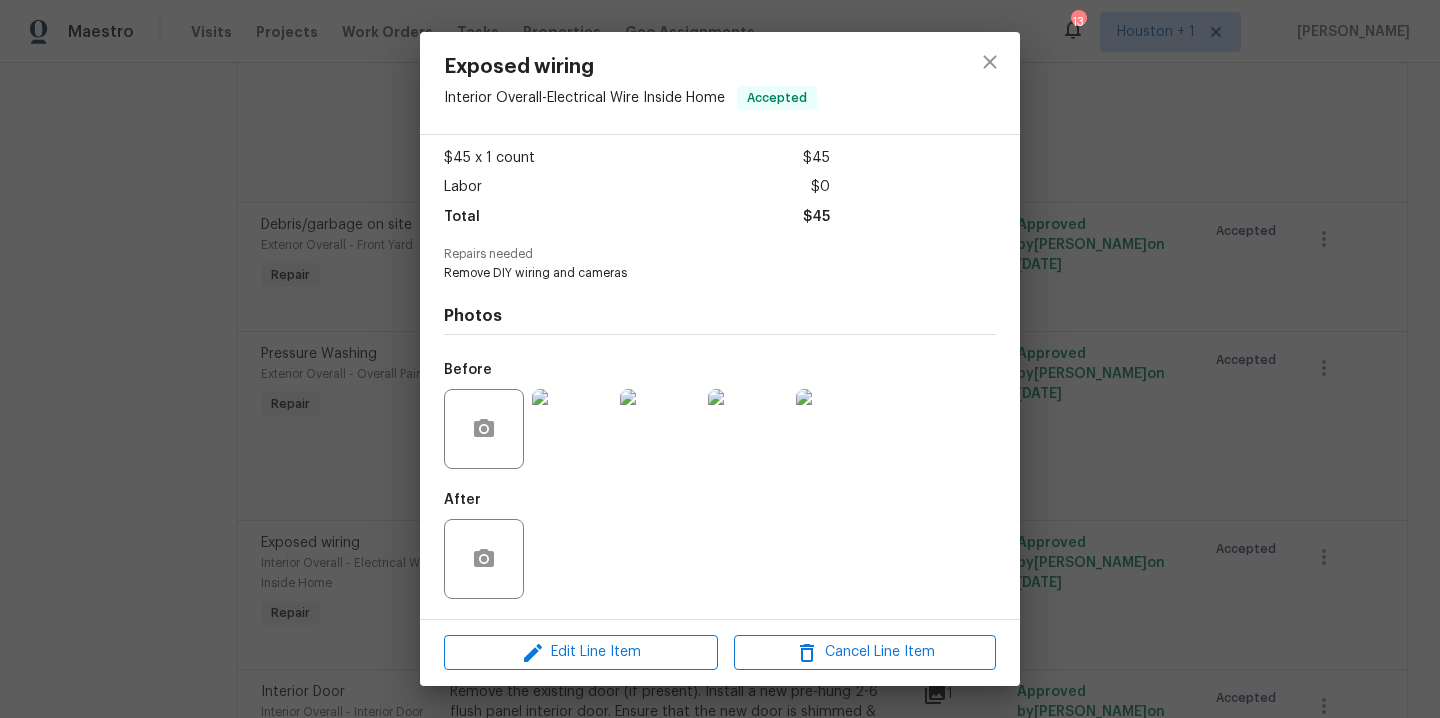 click at bounding box center (572, 429) 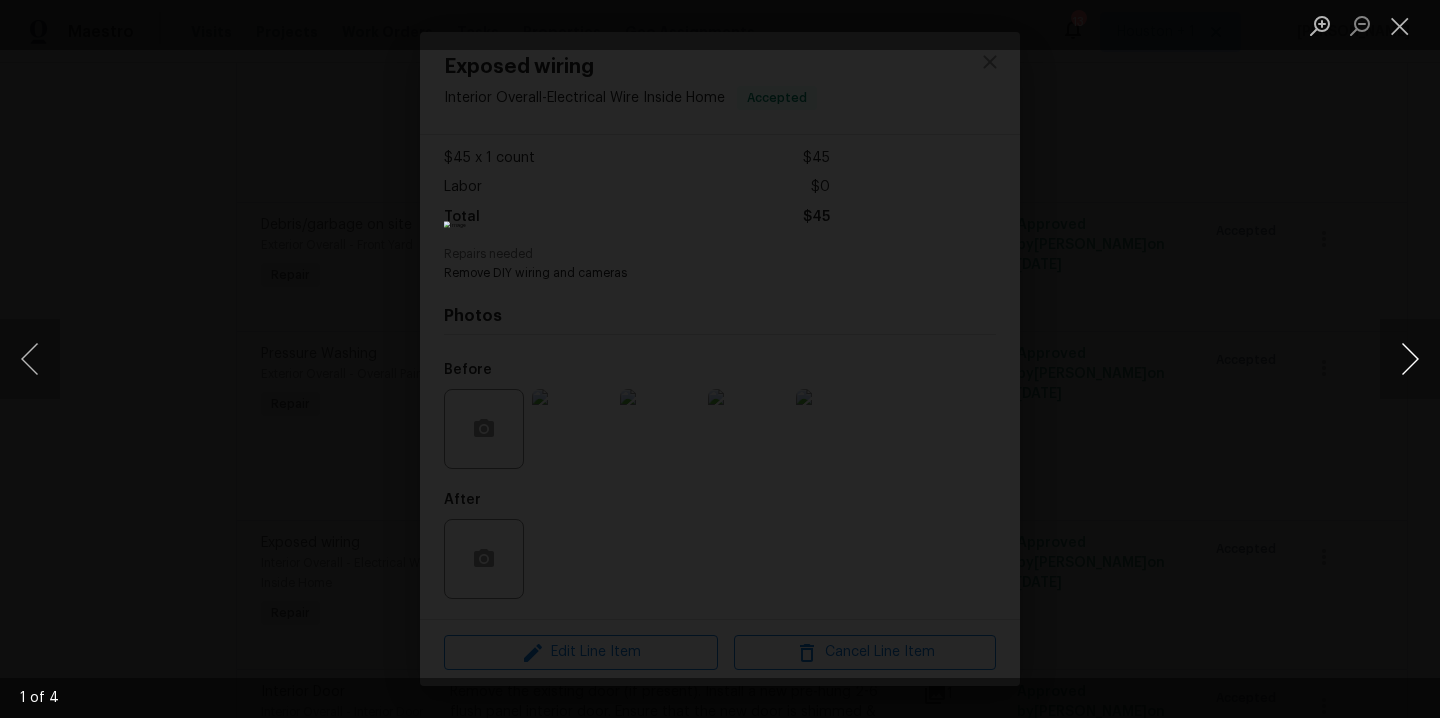 click at bounding box center [1410, 359] 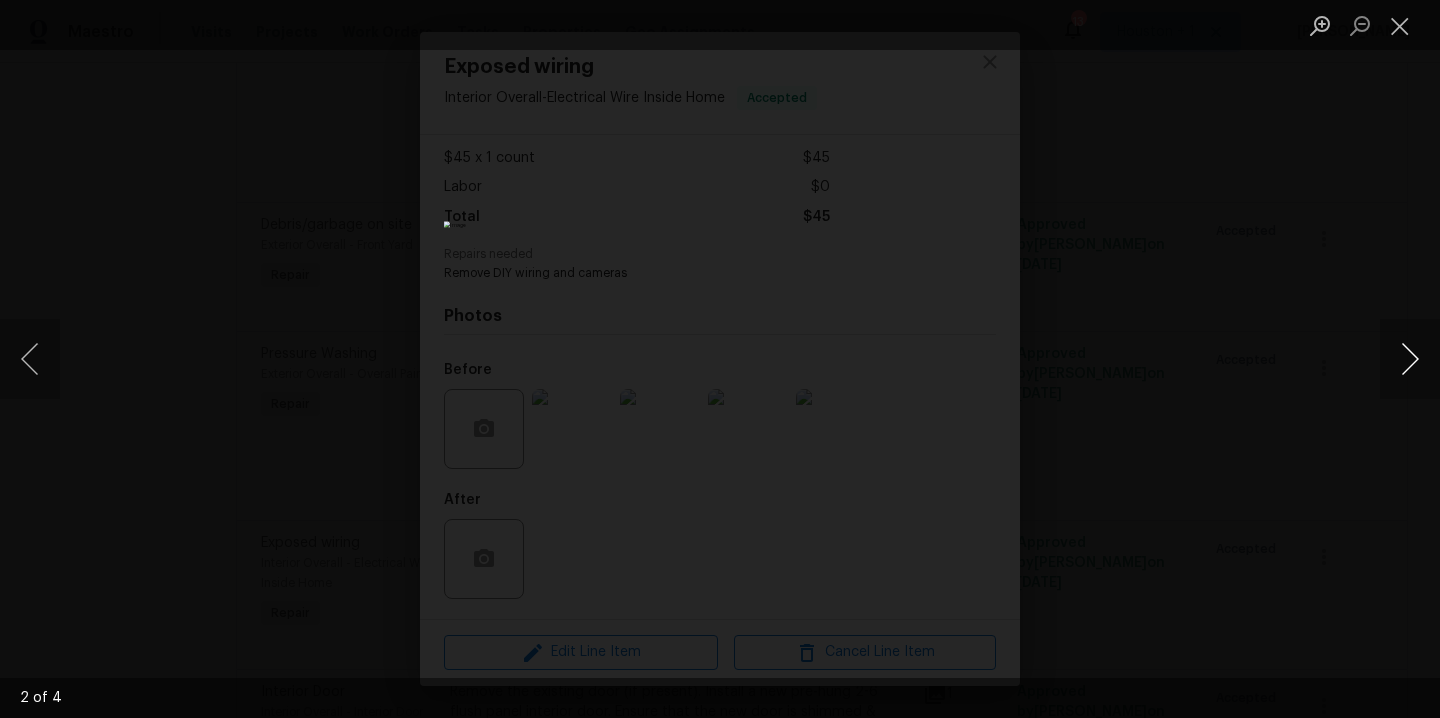 click at bounding box center (1410, 359) 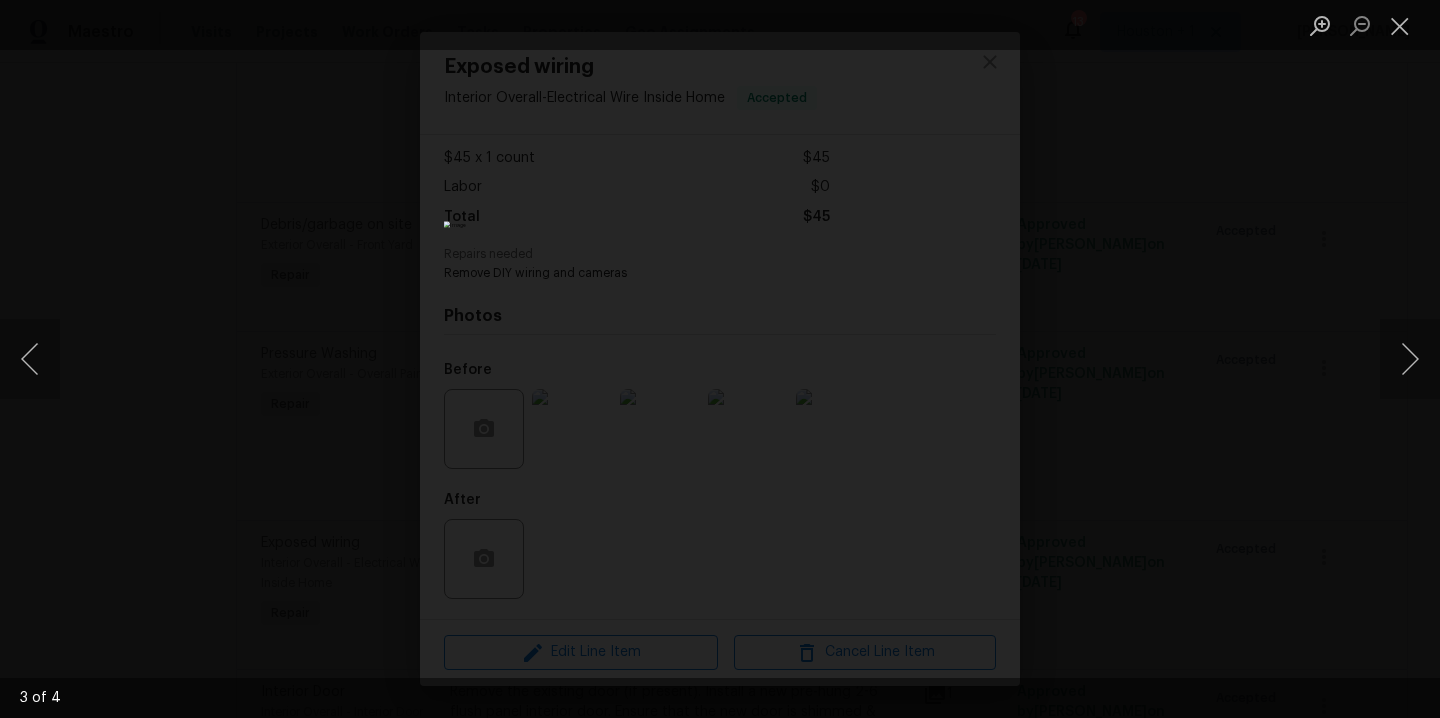 click at bounding box center [720, 359] 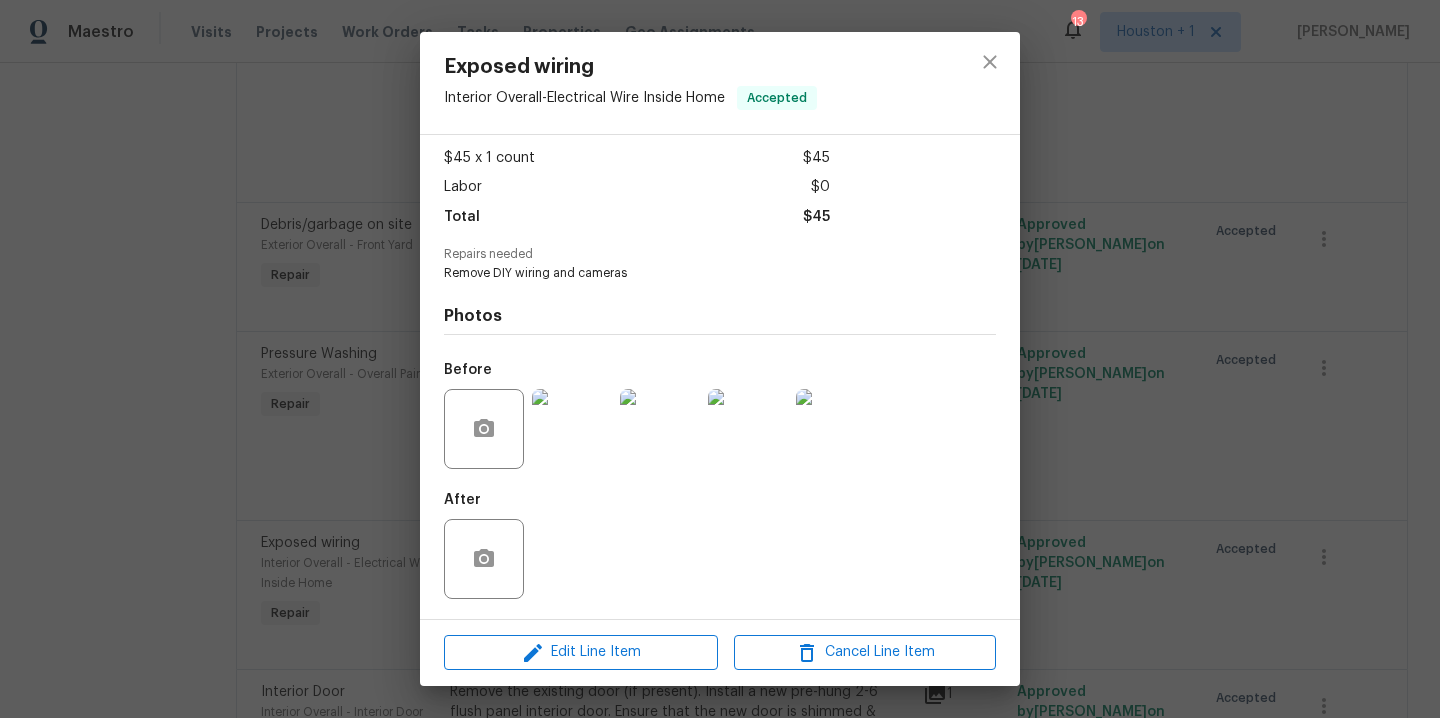 click on "Exposed wiring Interior Overall  -  Electrical Wire Inside Home Accepted Vendor Aura Construction LLC dba Logan's Painting and General Contracting Account Category Repairs Cost $45 x 1 count $45 Labor $0 Total $45 Repairs needed Remove DIY wiring and cameras Photos Before After  Edit Line Item  Cancel Line Item" at bounding box center [720, 359] 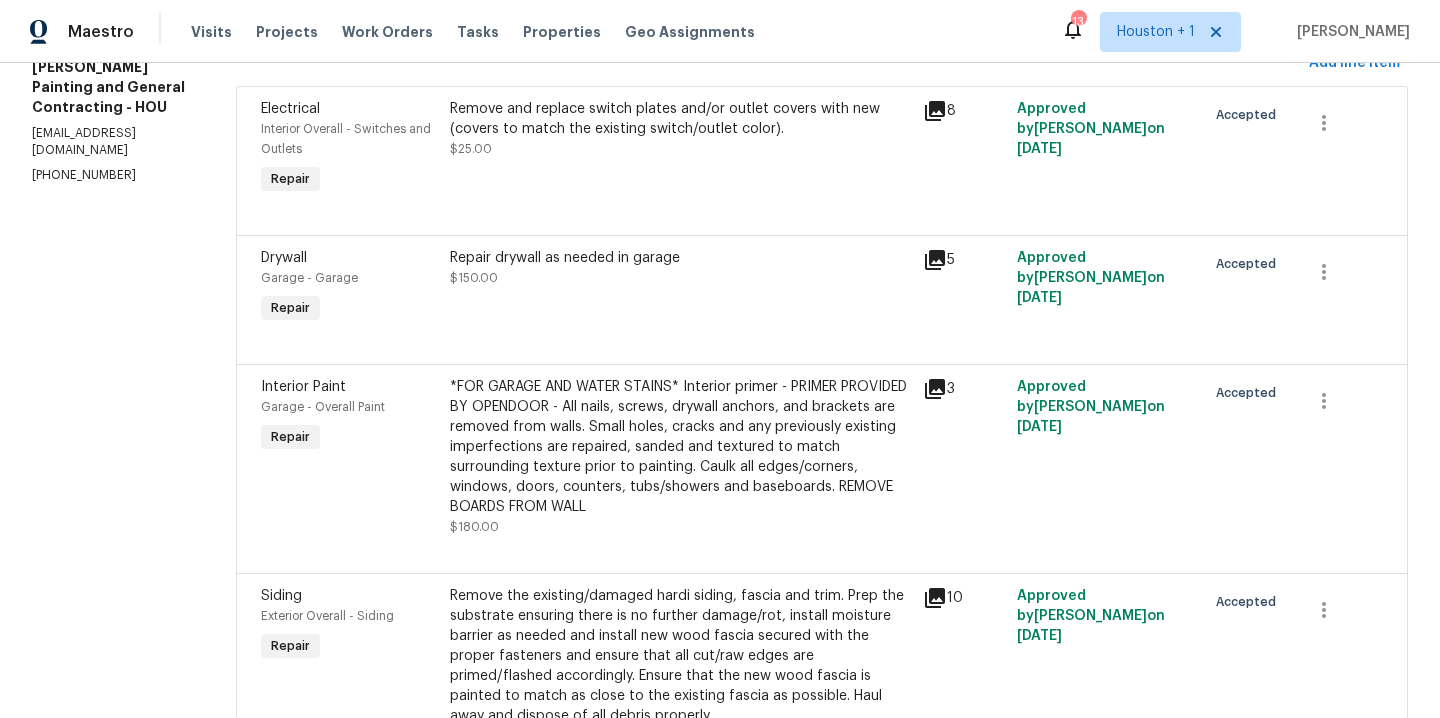 scroll, scrollTop: 0, scrollLeft: 0, axis: both 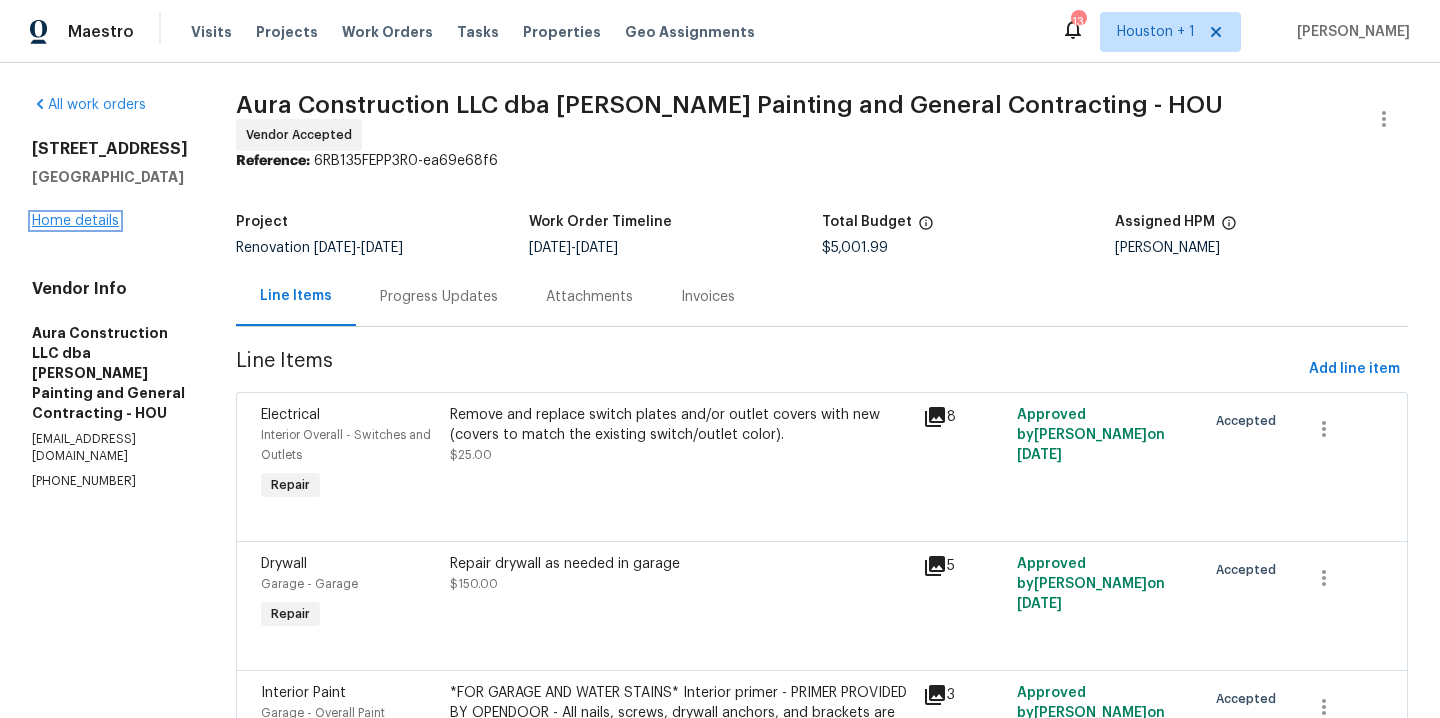 click on "Home details" at bounding box center [75, 221] 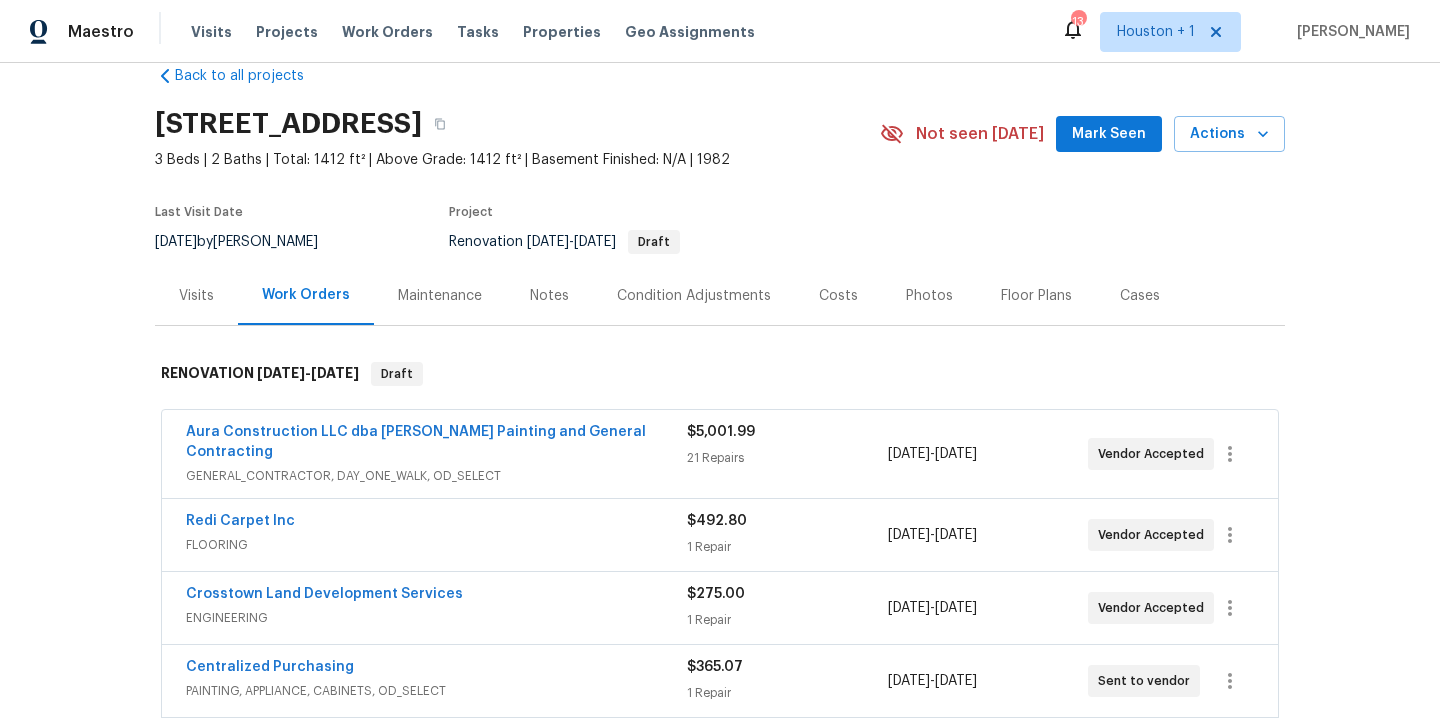 scroll, scrollTop: 145, scrollLeft: 0, axis: vertical 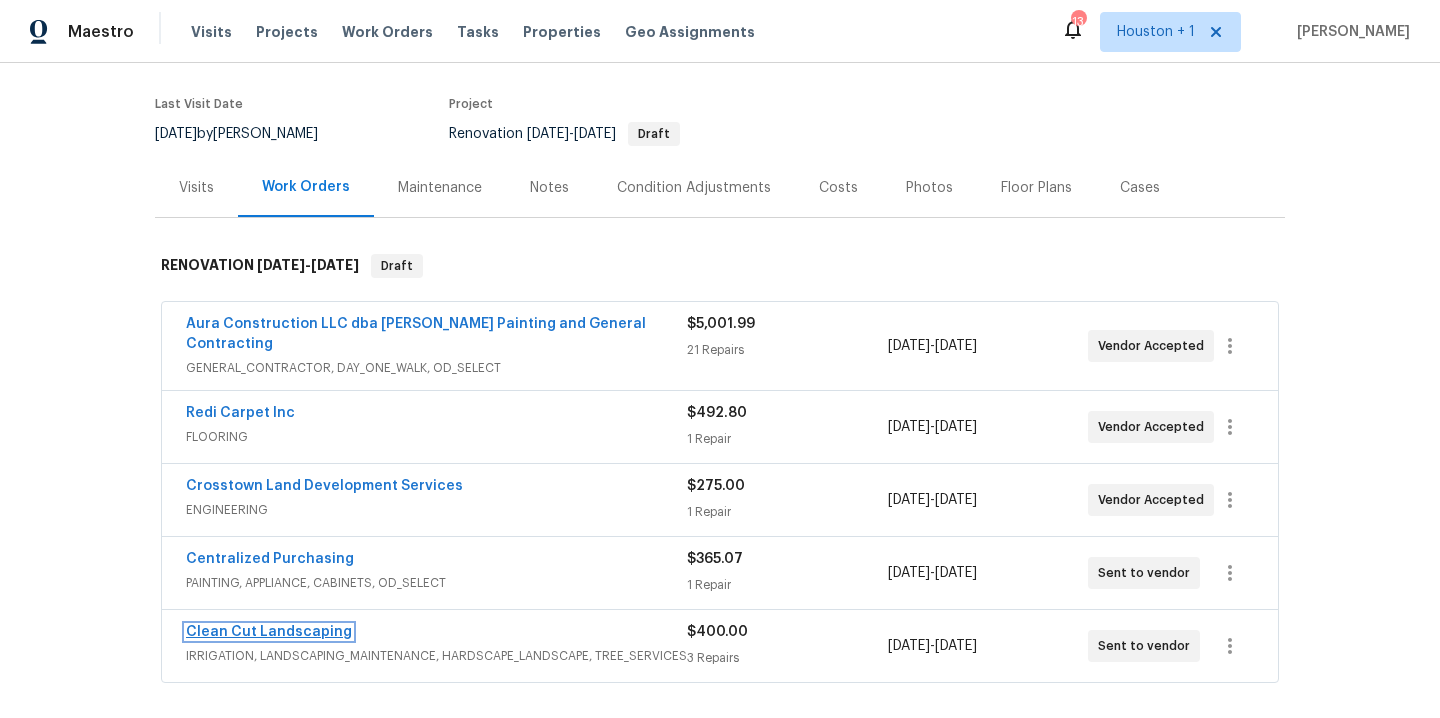 click on "Clean Cut Landscaping" at bounding box center (269, 632) 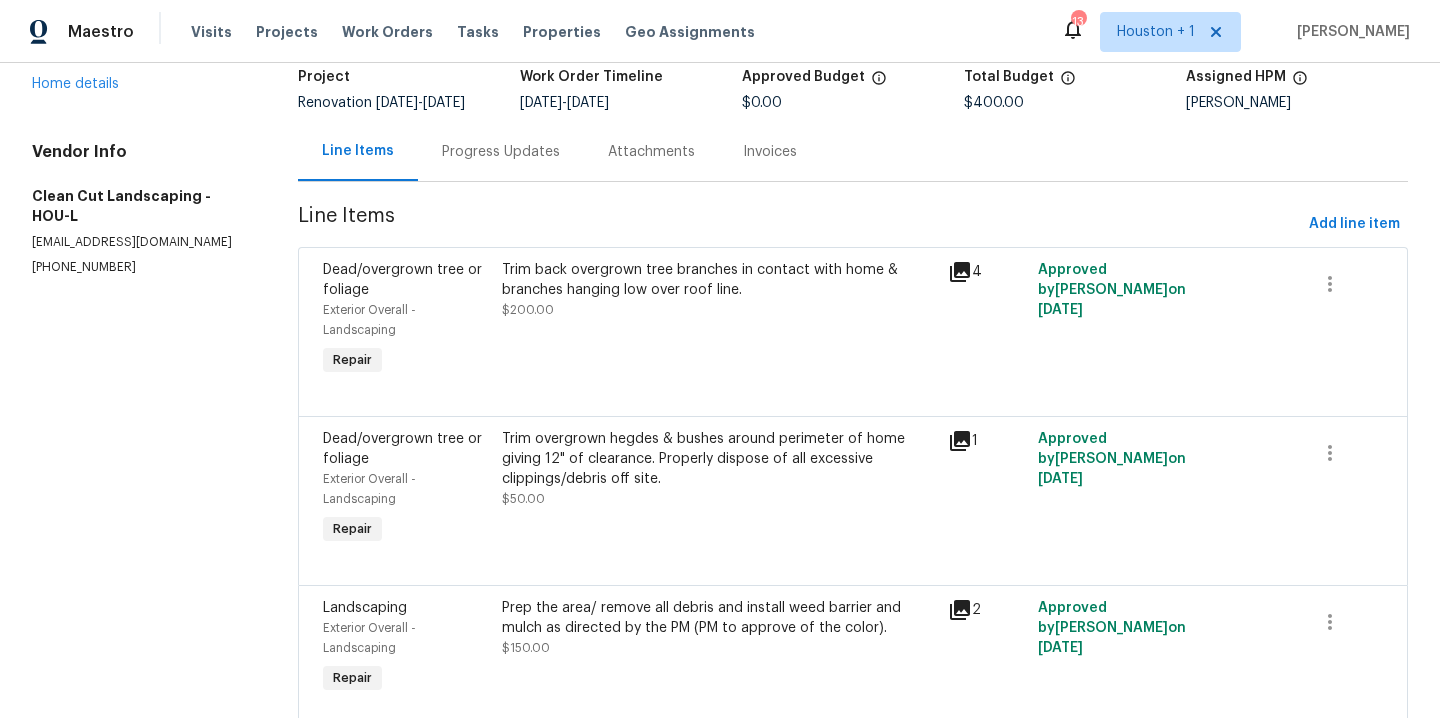 scroll, scrollTop: 242, scrollLeft: 0, axis: vertical 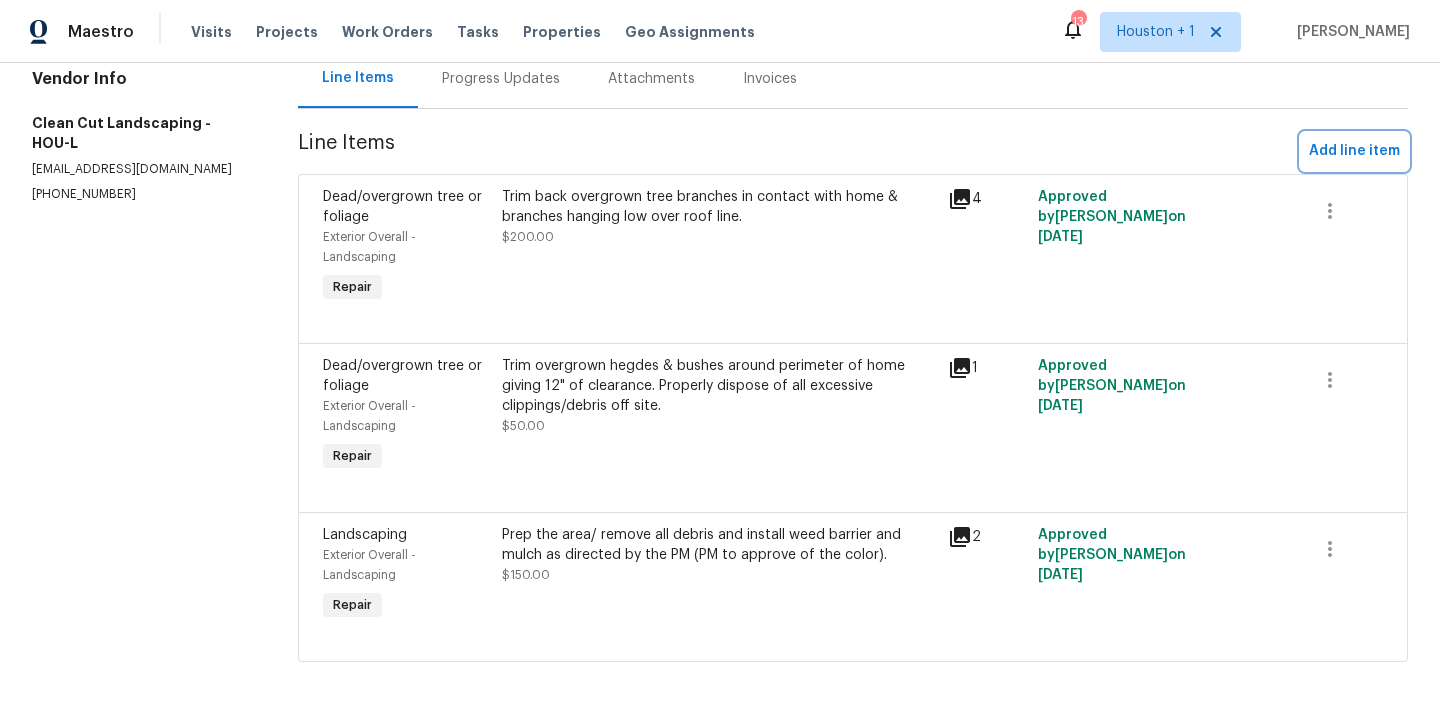 click on "Add line item" at bounding box center (1354, 151) 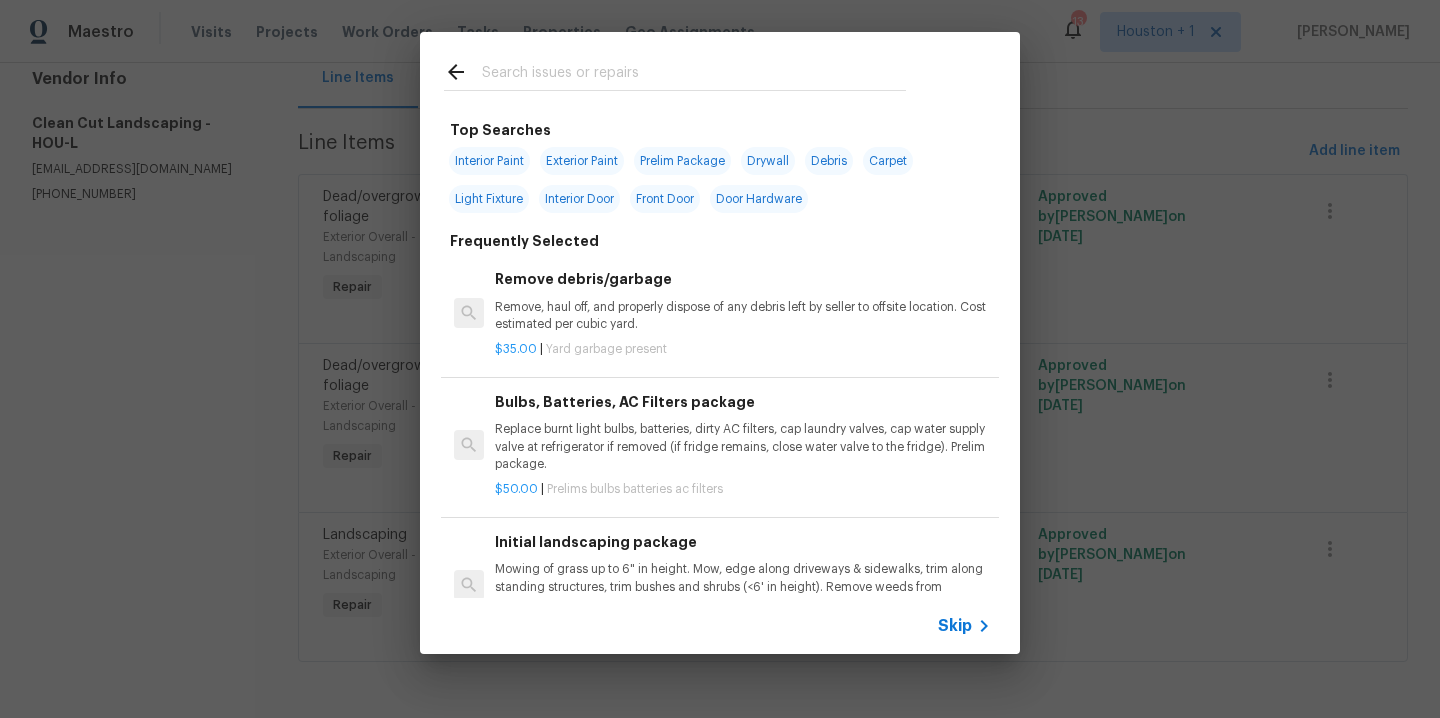 click at bounding box center [694, 75] 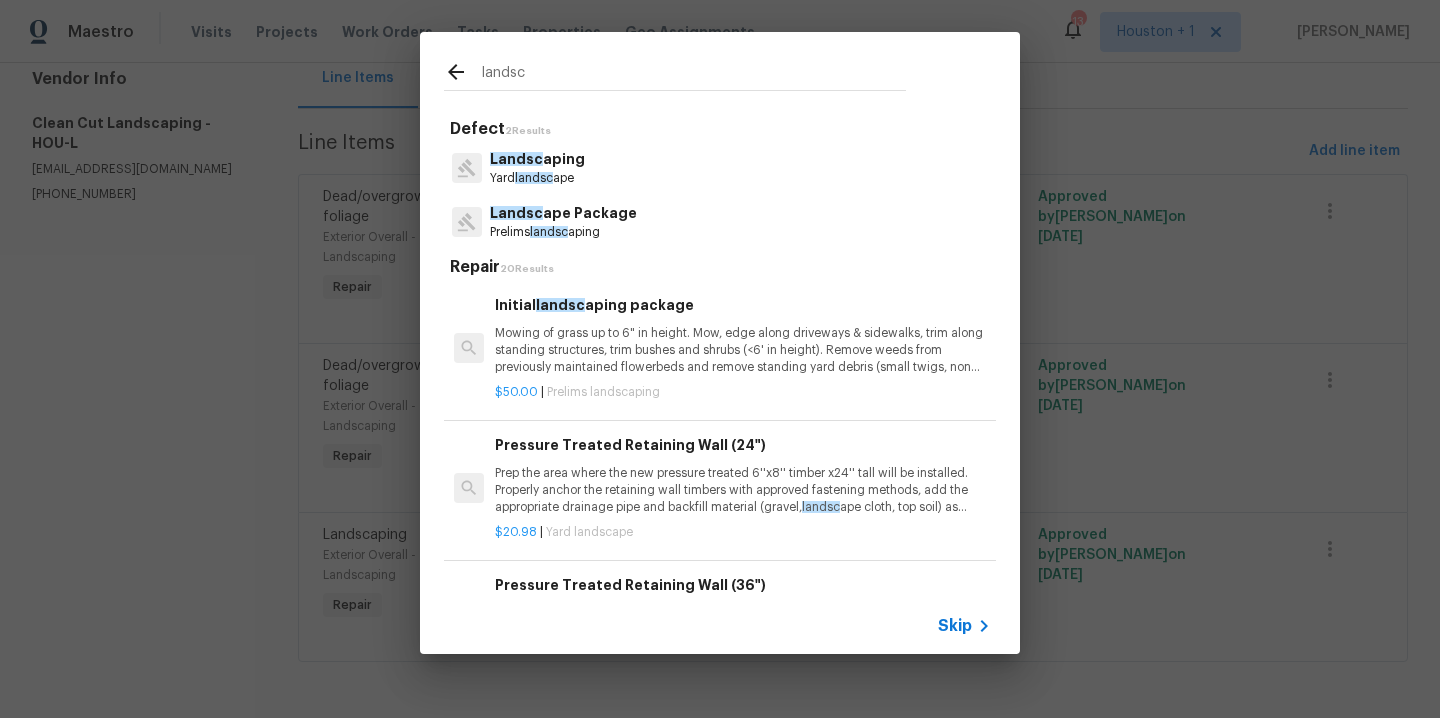 type on "landsc" 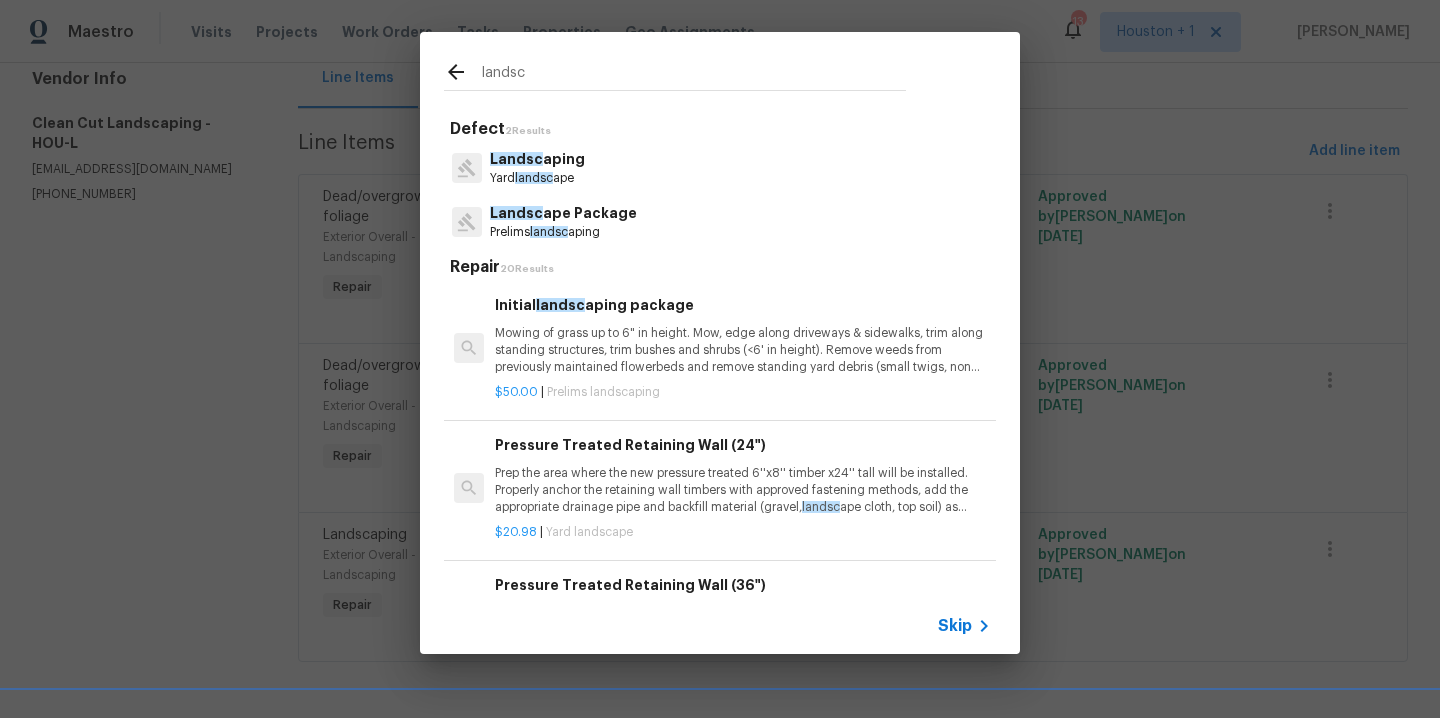 click on "Landsc ape Package" at bounding box center (563, 213) 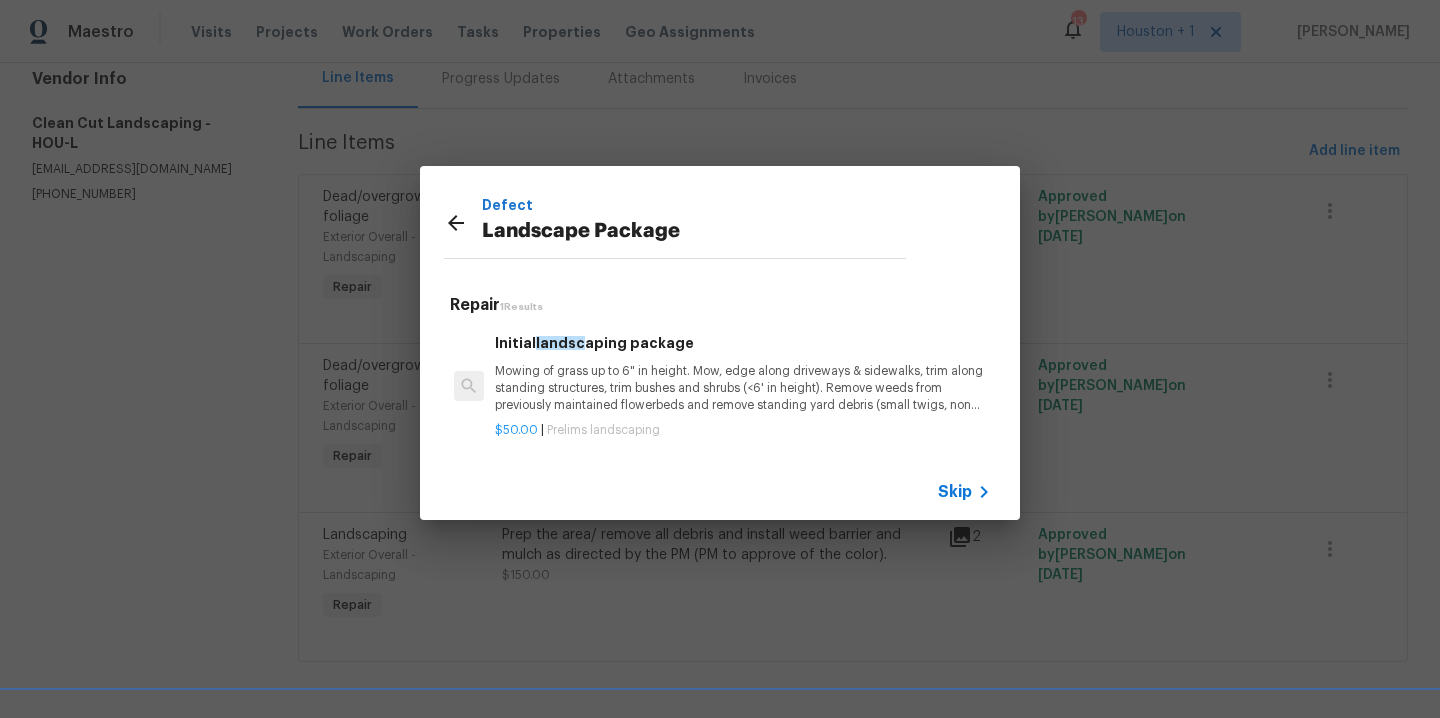 click on "Mowing of grass up to 6" in height. Mow, edge along driveways & sidewalks, trim along standing structures, trim bushes and shrubs (<6' in height). Remove weeds from previously maintained flowerbeds and remove standing yard debris (small twigs, non seasonal falling leaves).  Use leaf blower to remove clippings from hard surfaces."" at bounding box center (743, 388) 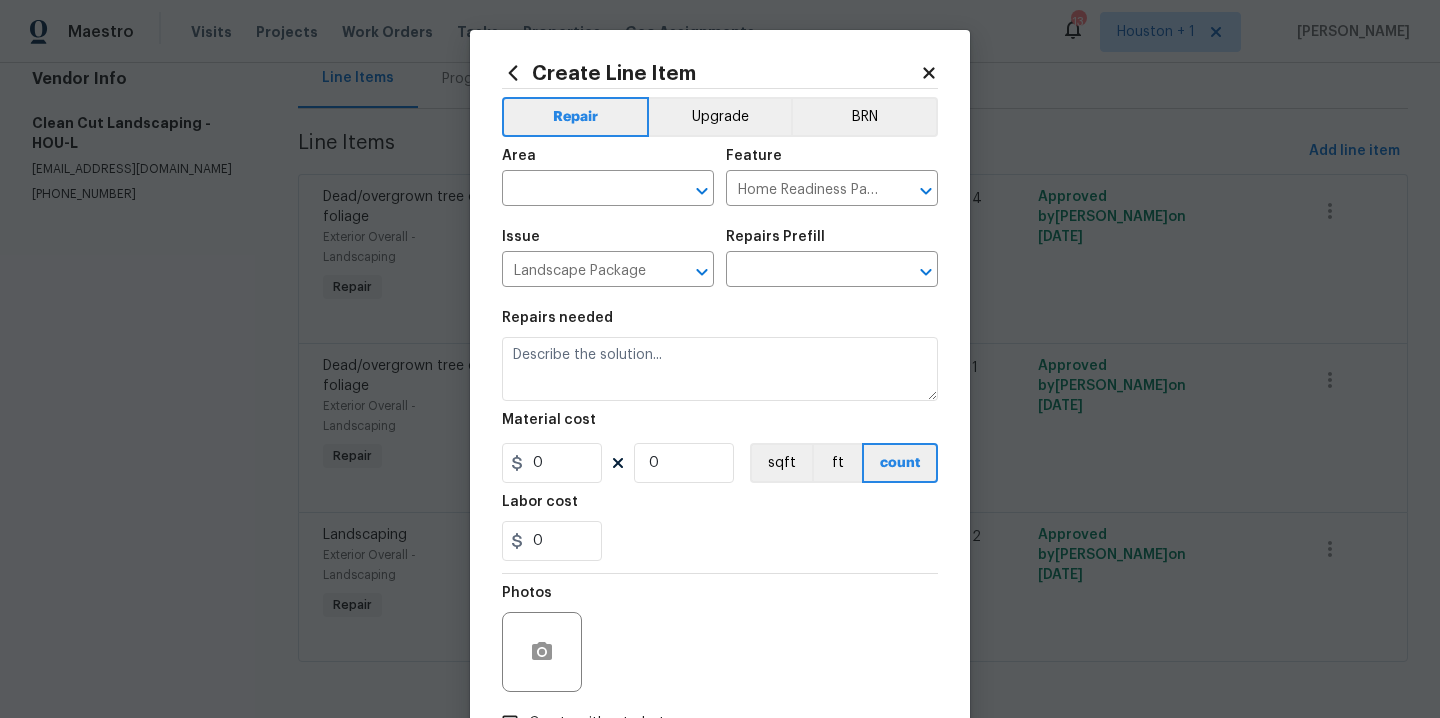 type on "Initial landscaping package $50.00" 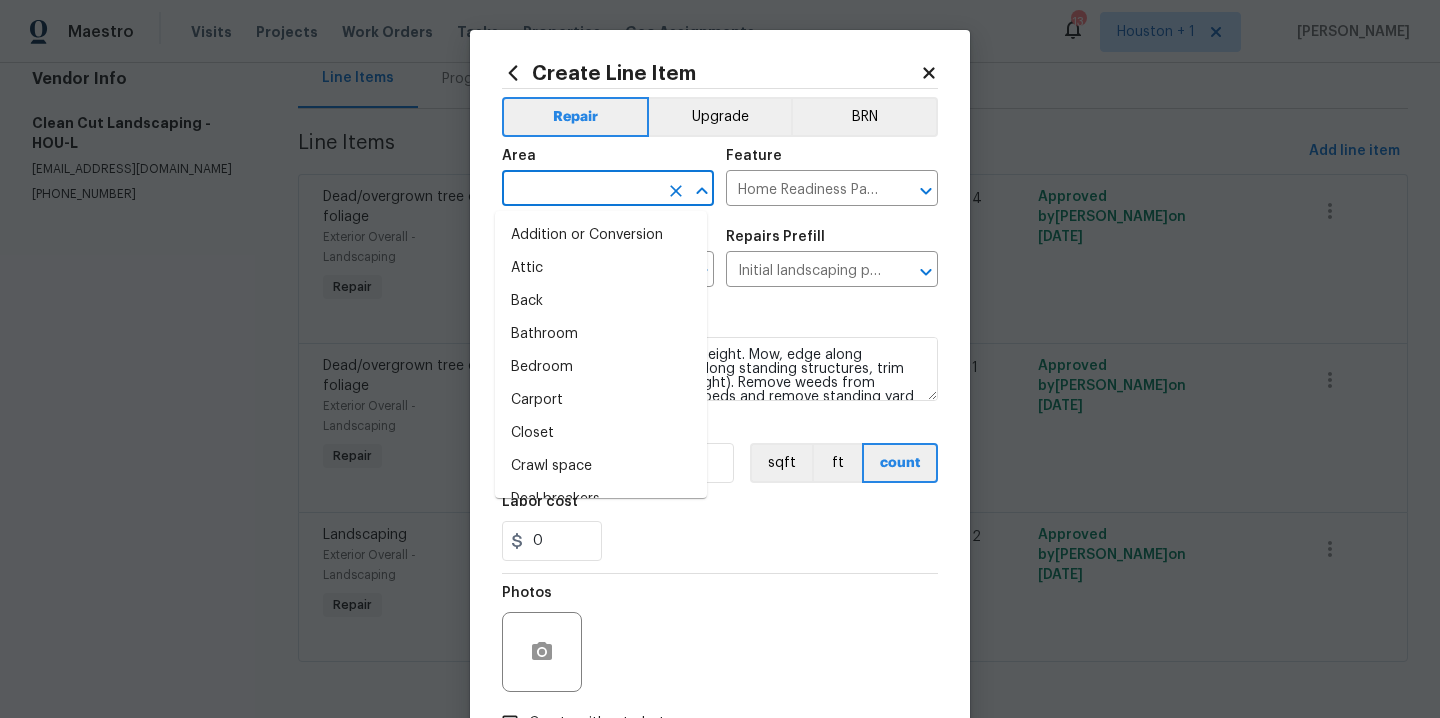 click at bounding box center [580, 190] 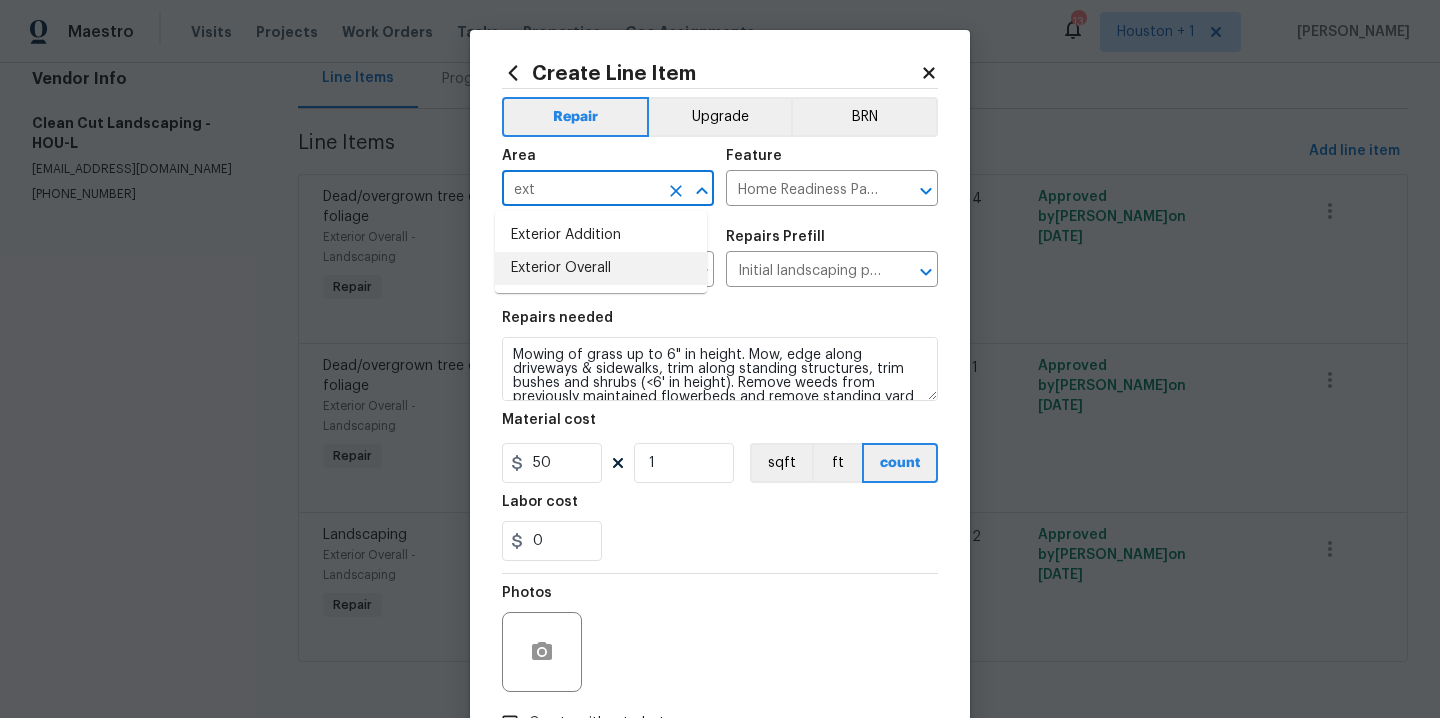 click on "Exterior Overall" at bounding box center (601, 268) 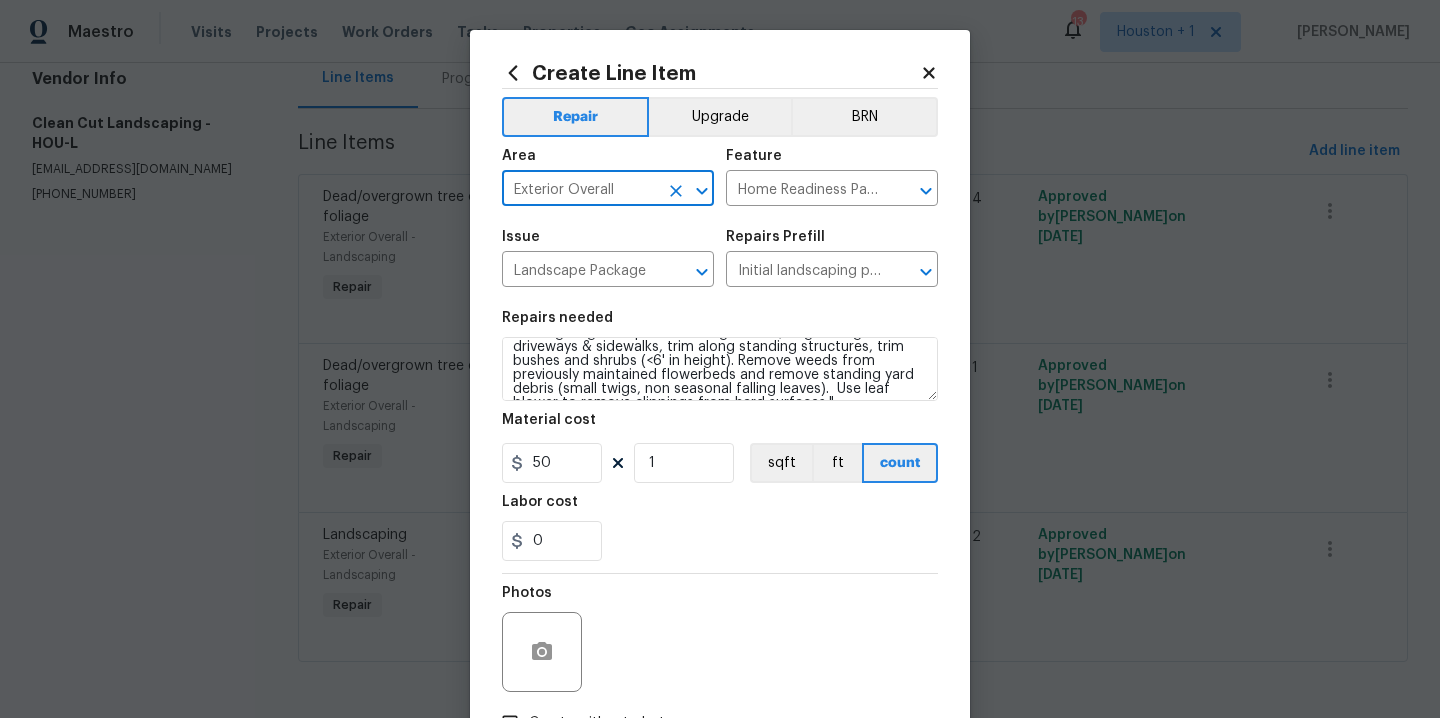 scroll, scrollTop: 42, scrollLeft: 0, axis: vertical 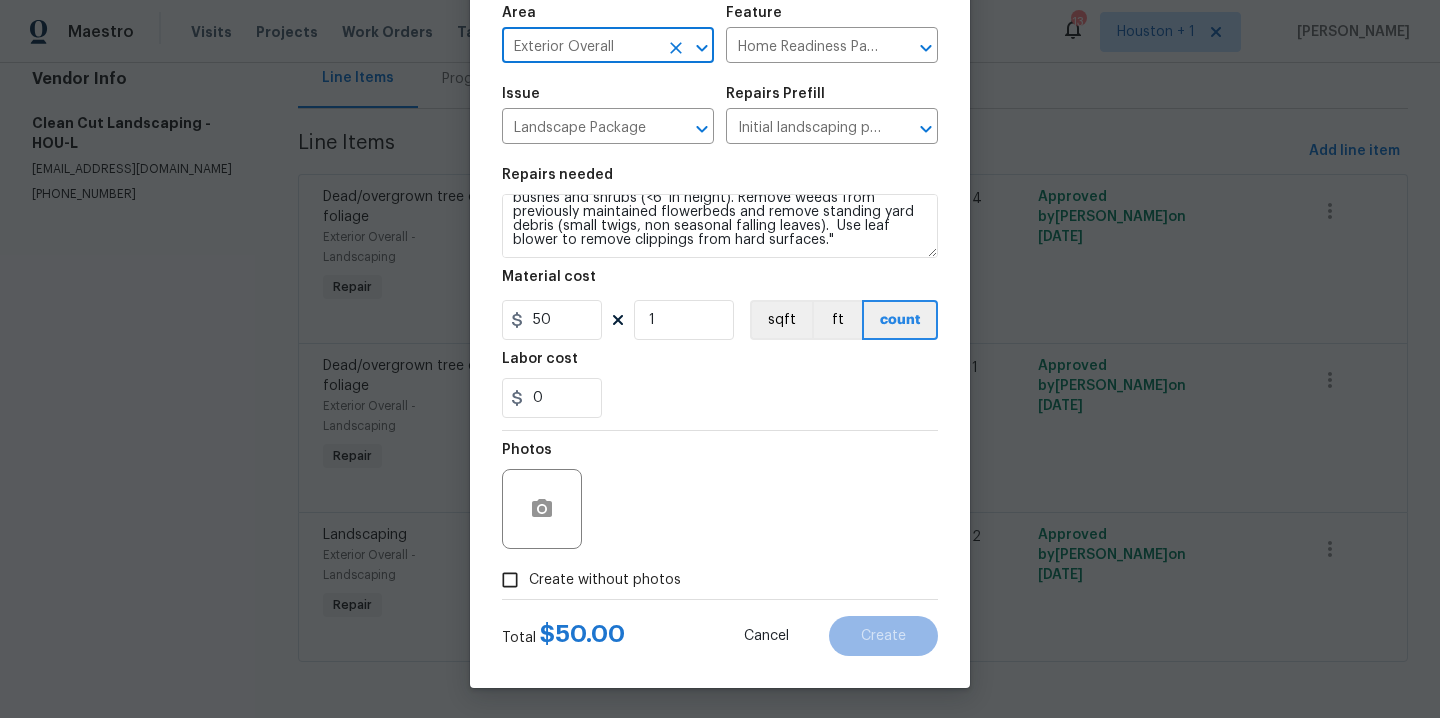 type on "Exterior Overall" 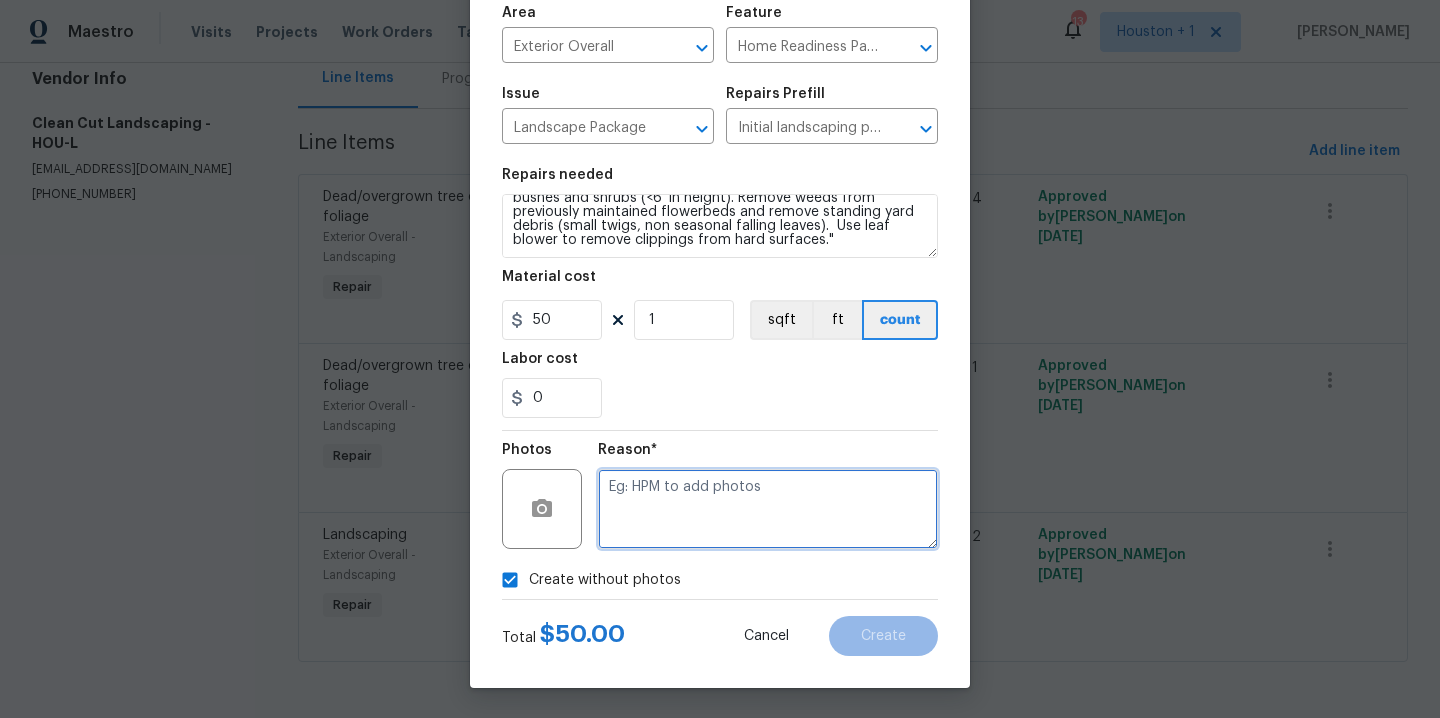 click at bounding box center (768, 509) 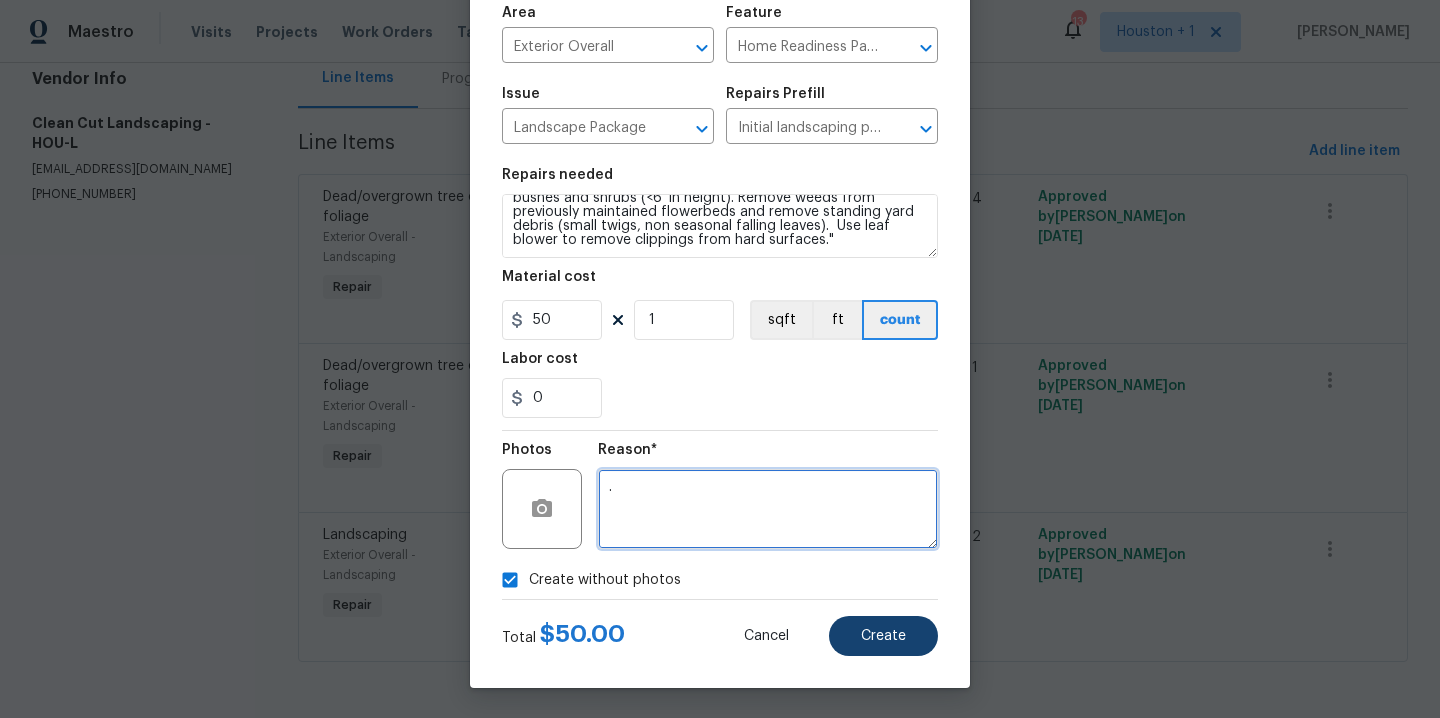 type on "." 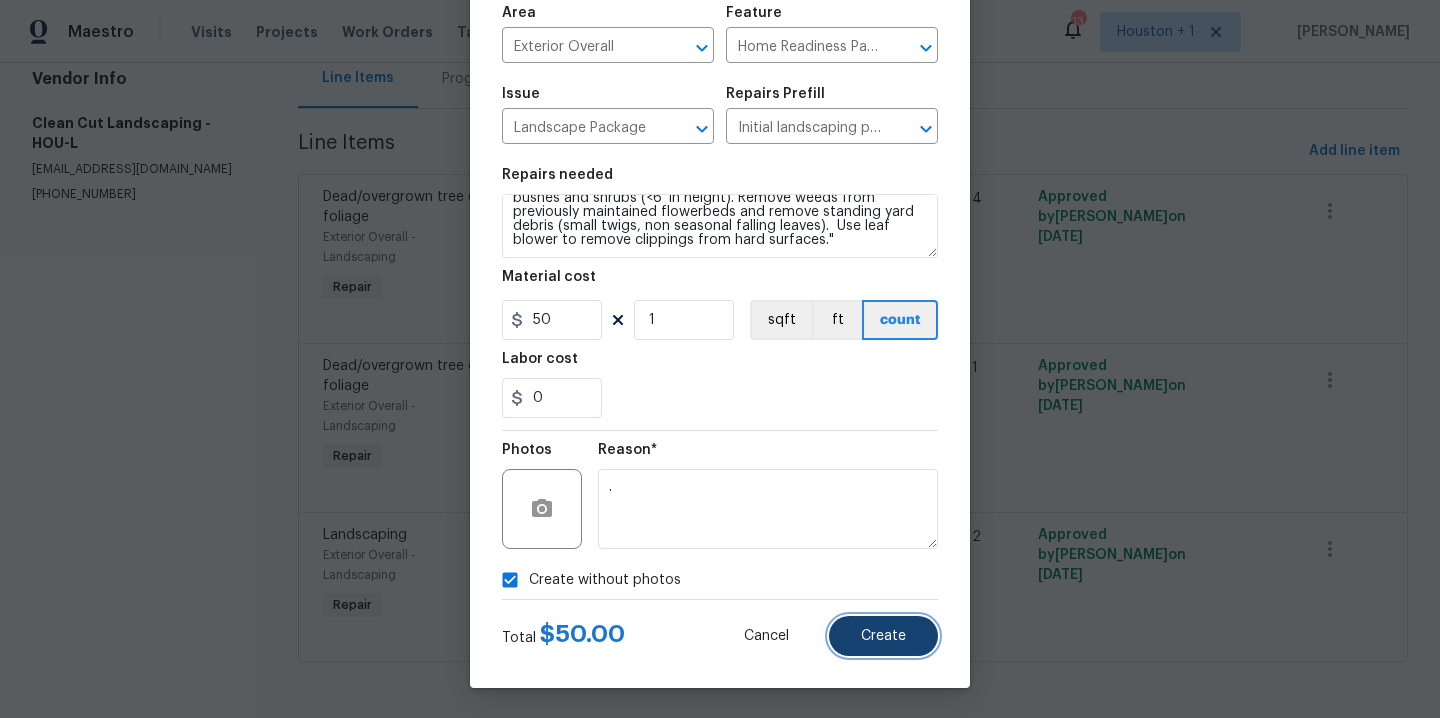 click on "Create" at bounding box center [883, 636] 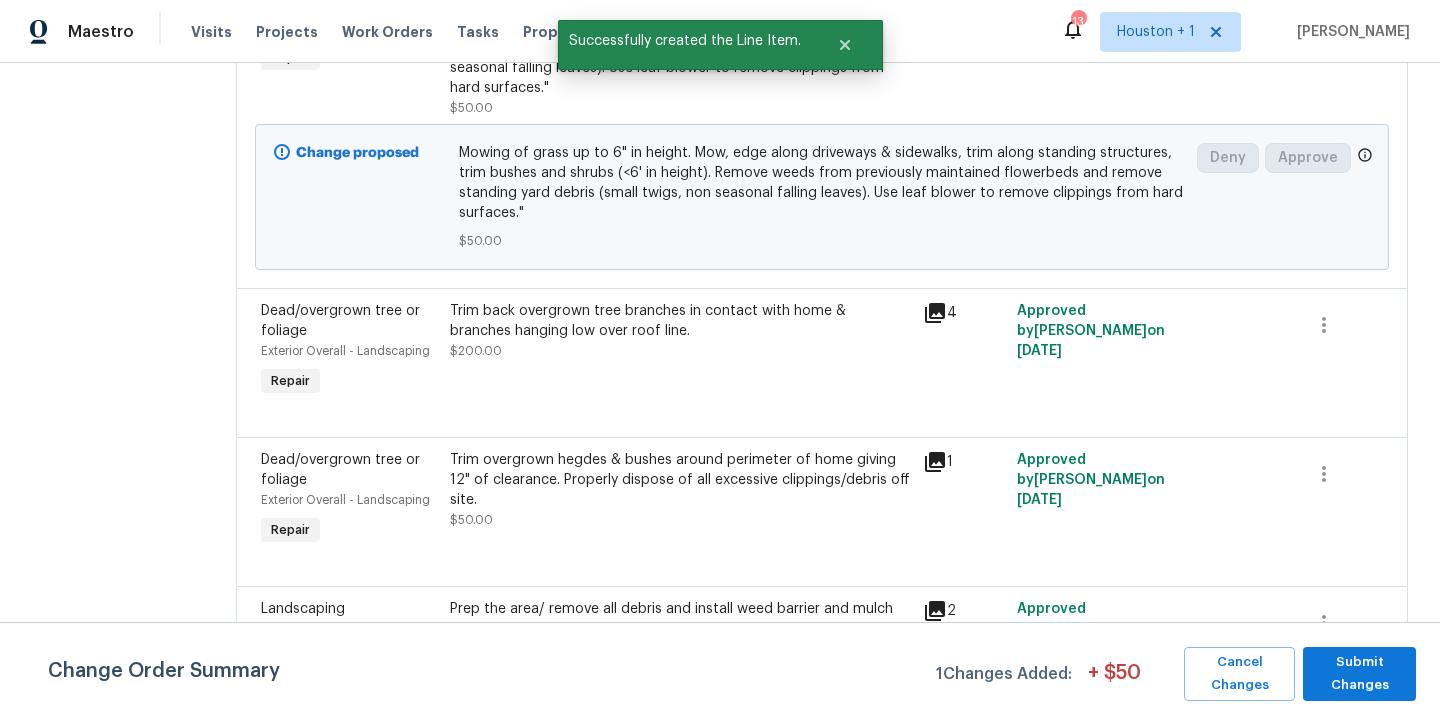 scroll, scrollTop: 490, scrollLeft: 0, axis: vertical 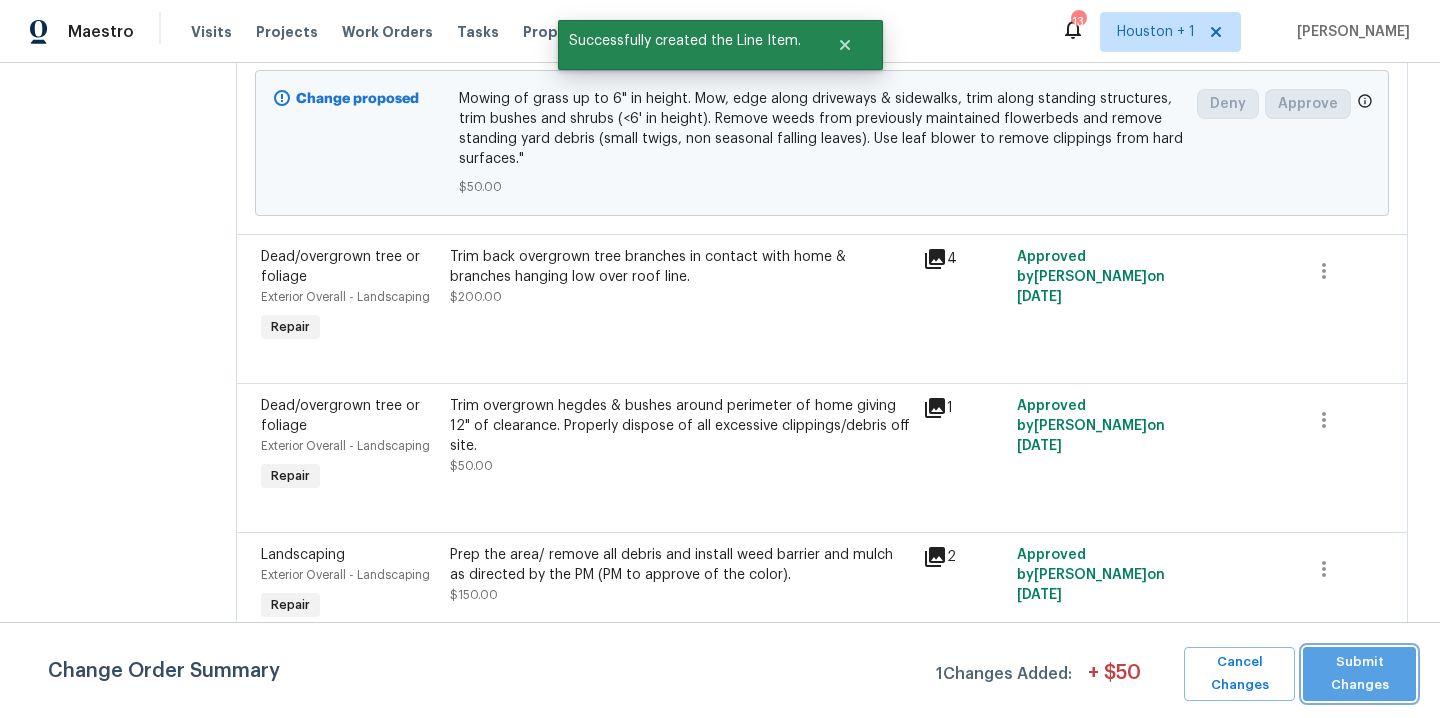 click on "Submit Changes" at bounding box center (1359, 674) 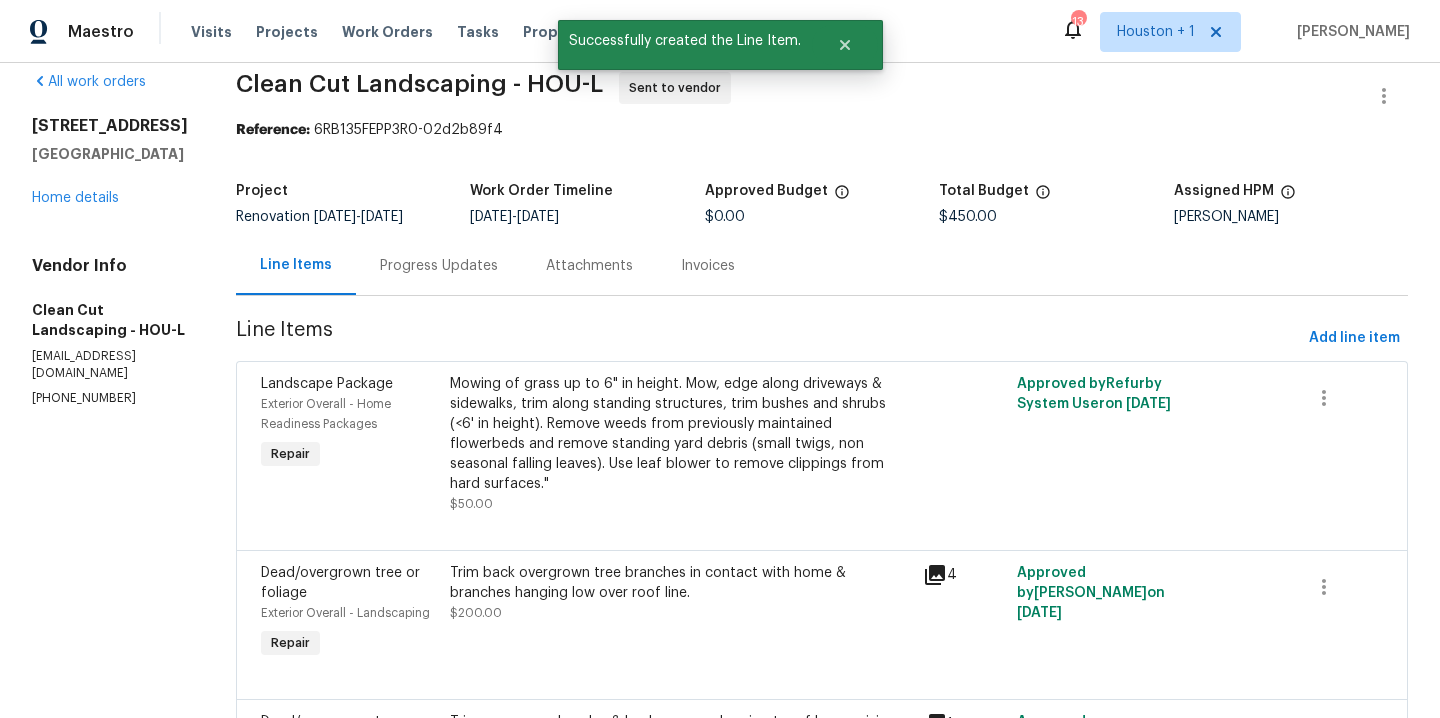 scroll, scrollTop: 0, scrollLeft: 0, axis: both 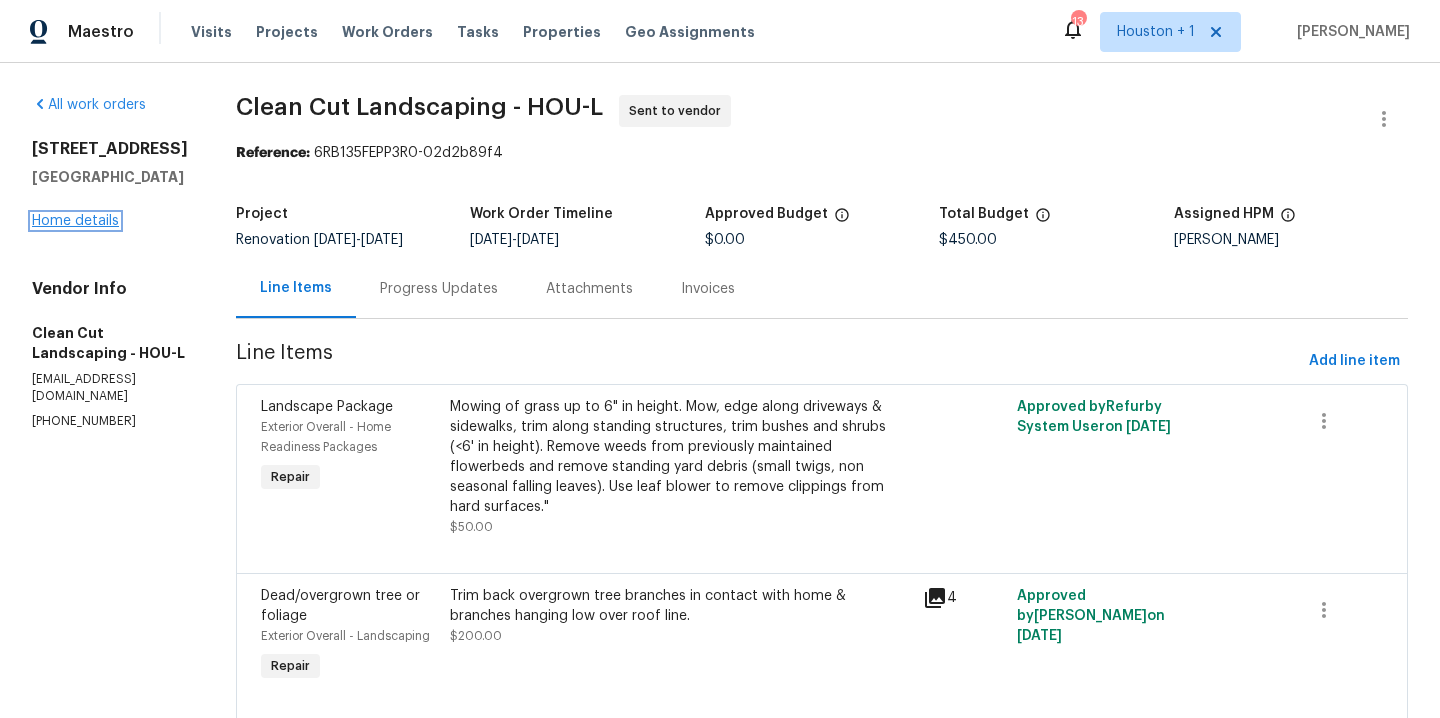 click on "Home details" at bounding box center (75, 221) 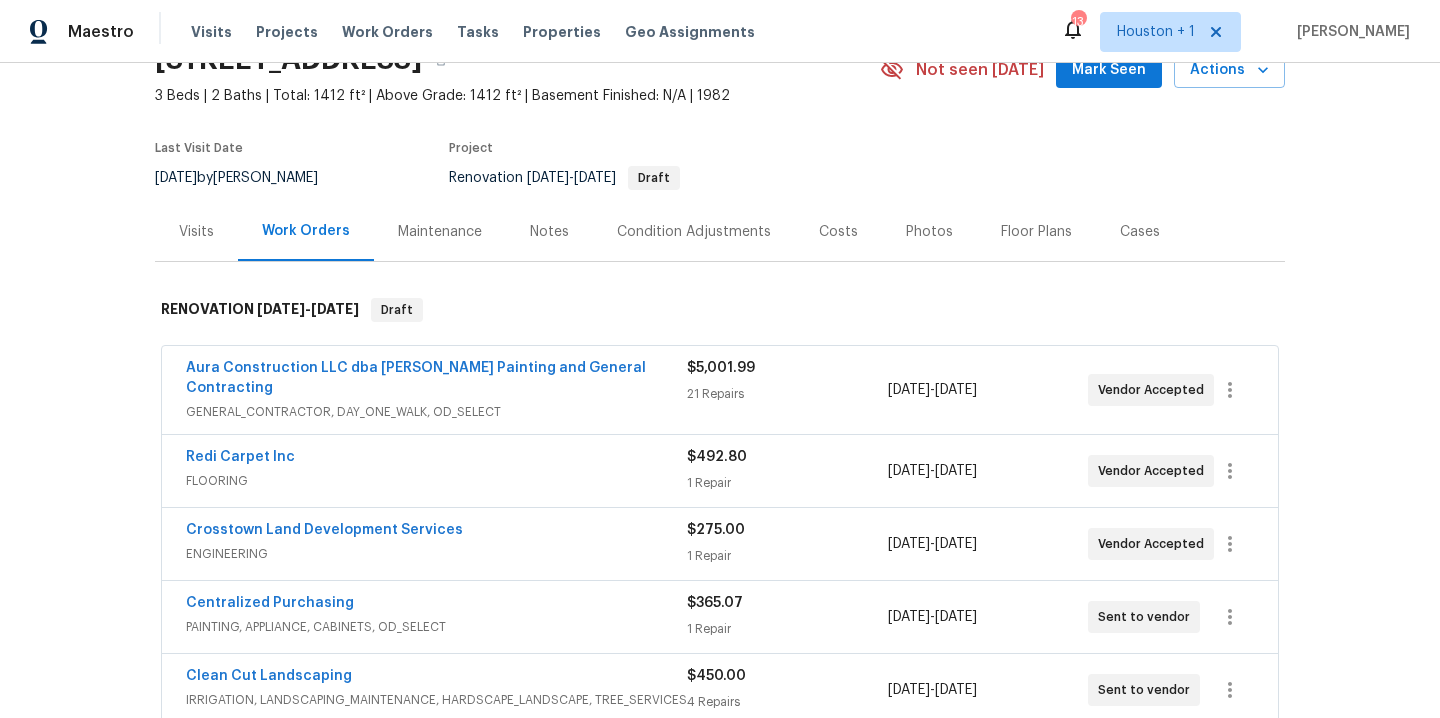 scroll, scrollTop: 0, scrollLeft: 0, axis: both 